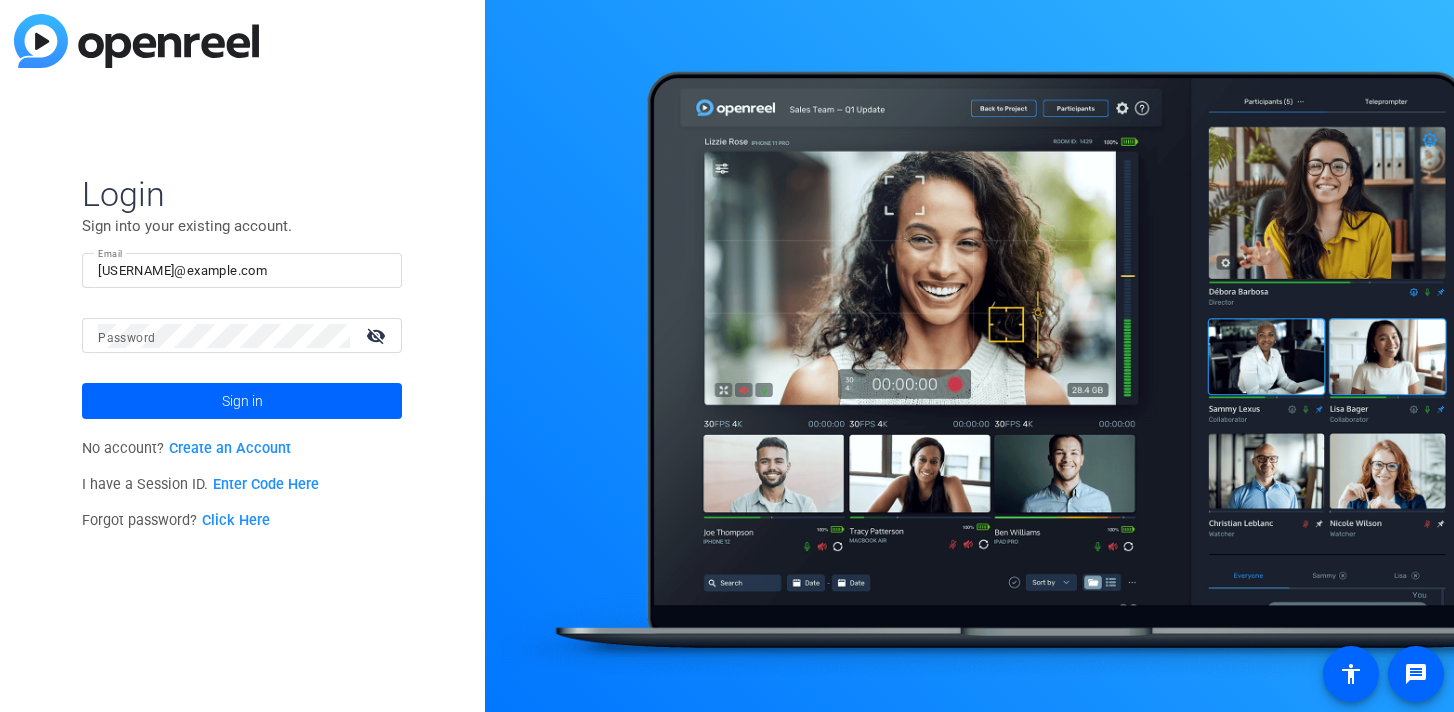 scroll, scrollTop: 0, scrollLeft: 0, axis: both 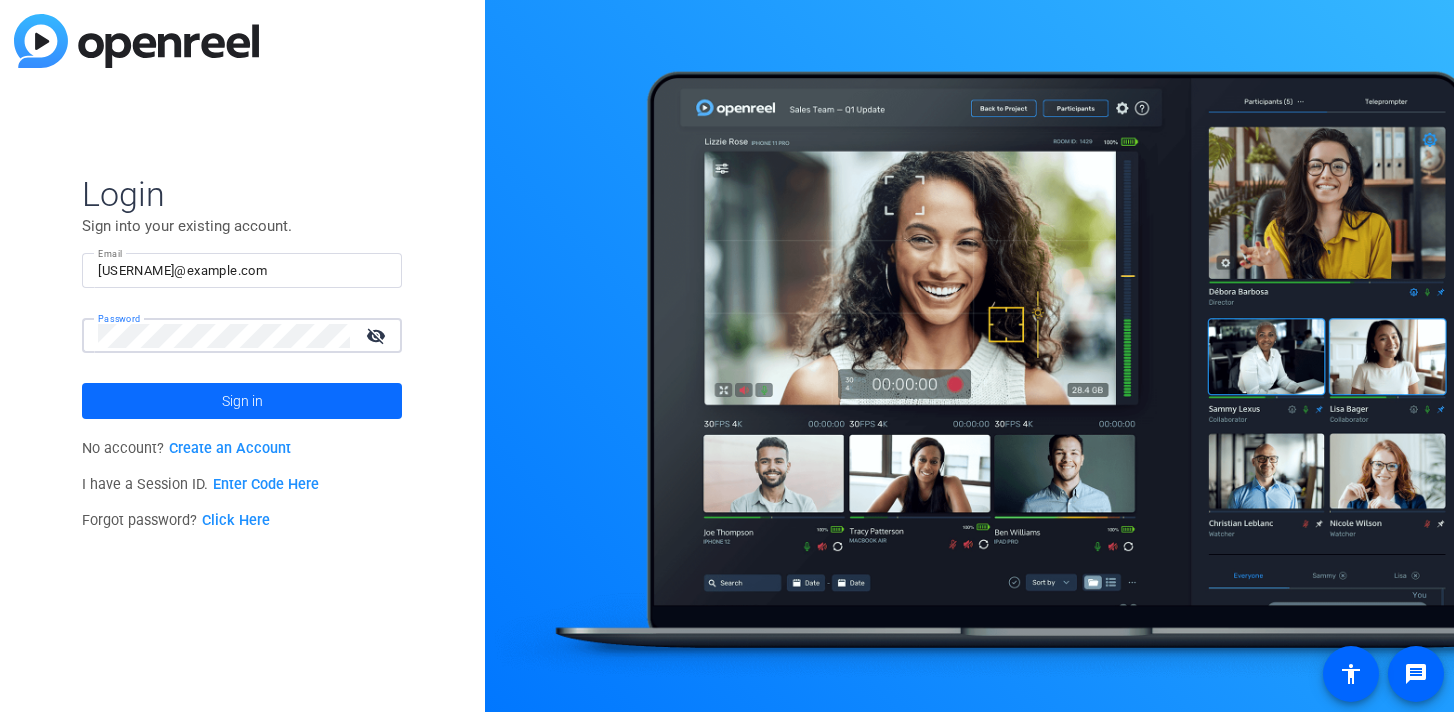 click 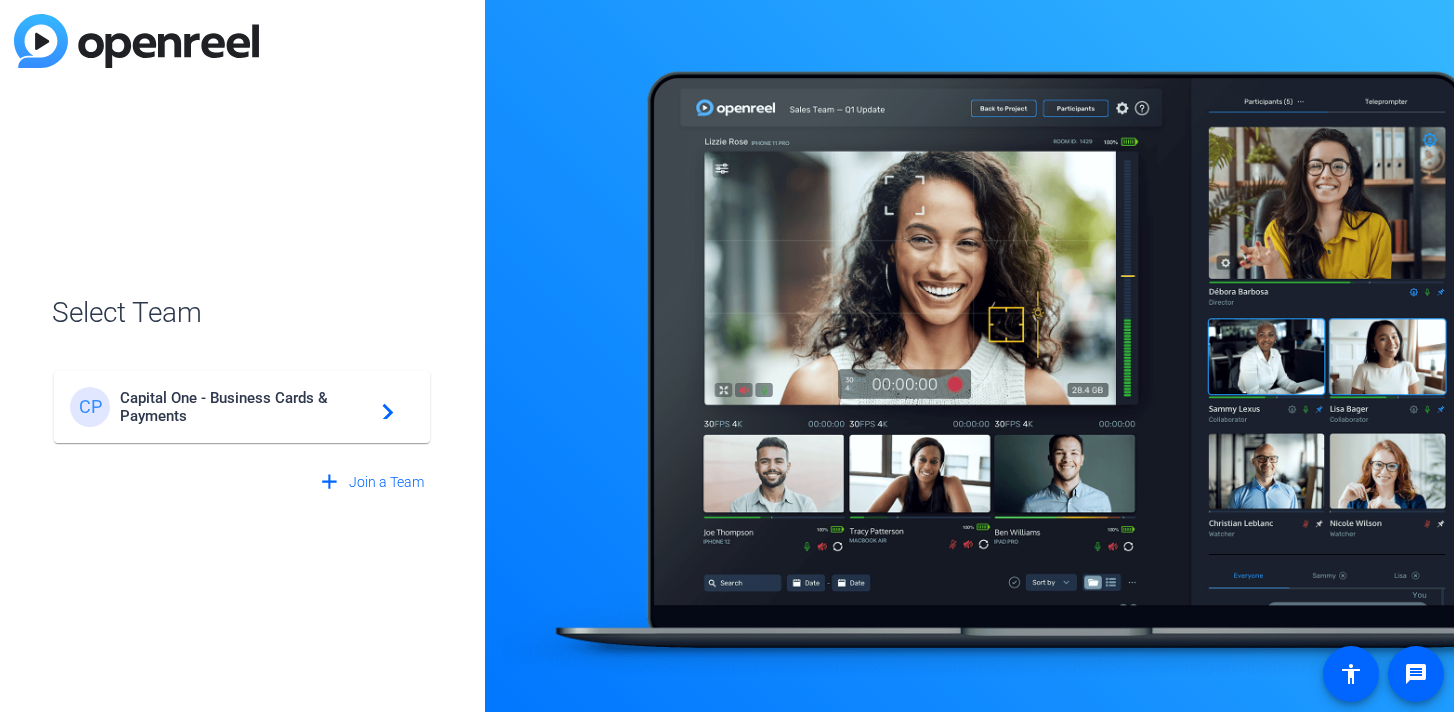click on "Capital One - Business Cards & Payments" 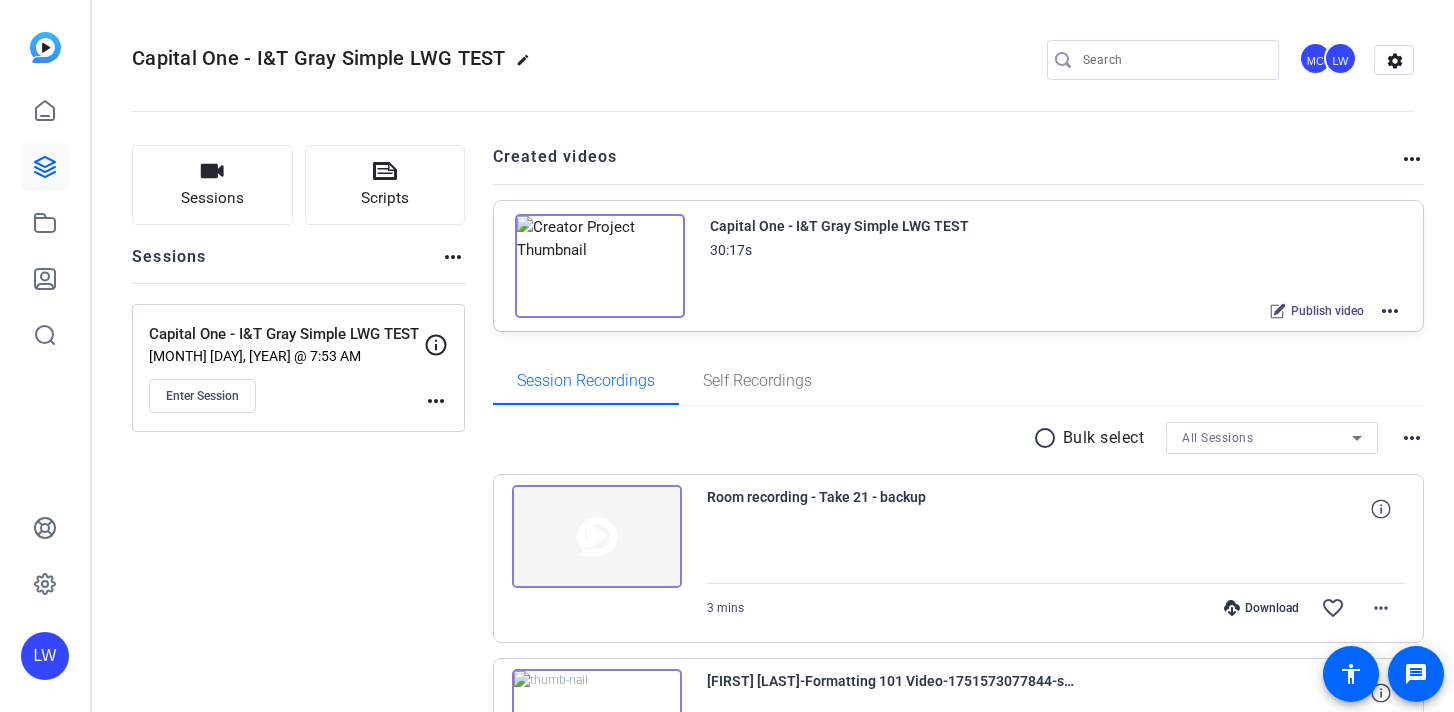 scroll, scrollTop: 0, scrollLeft: 0, axis: both 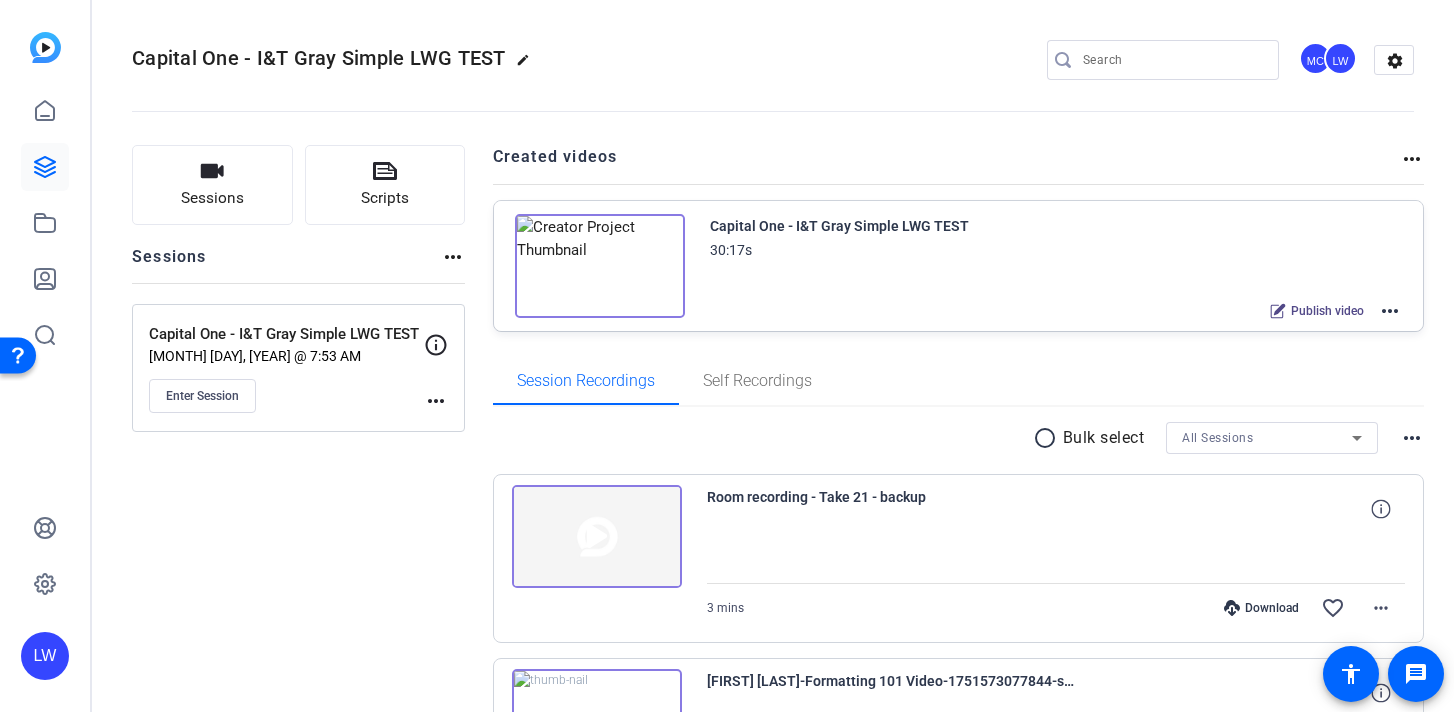 click 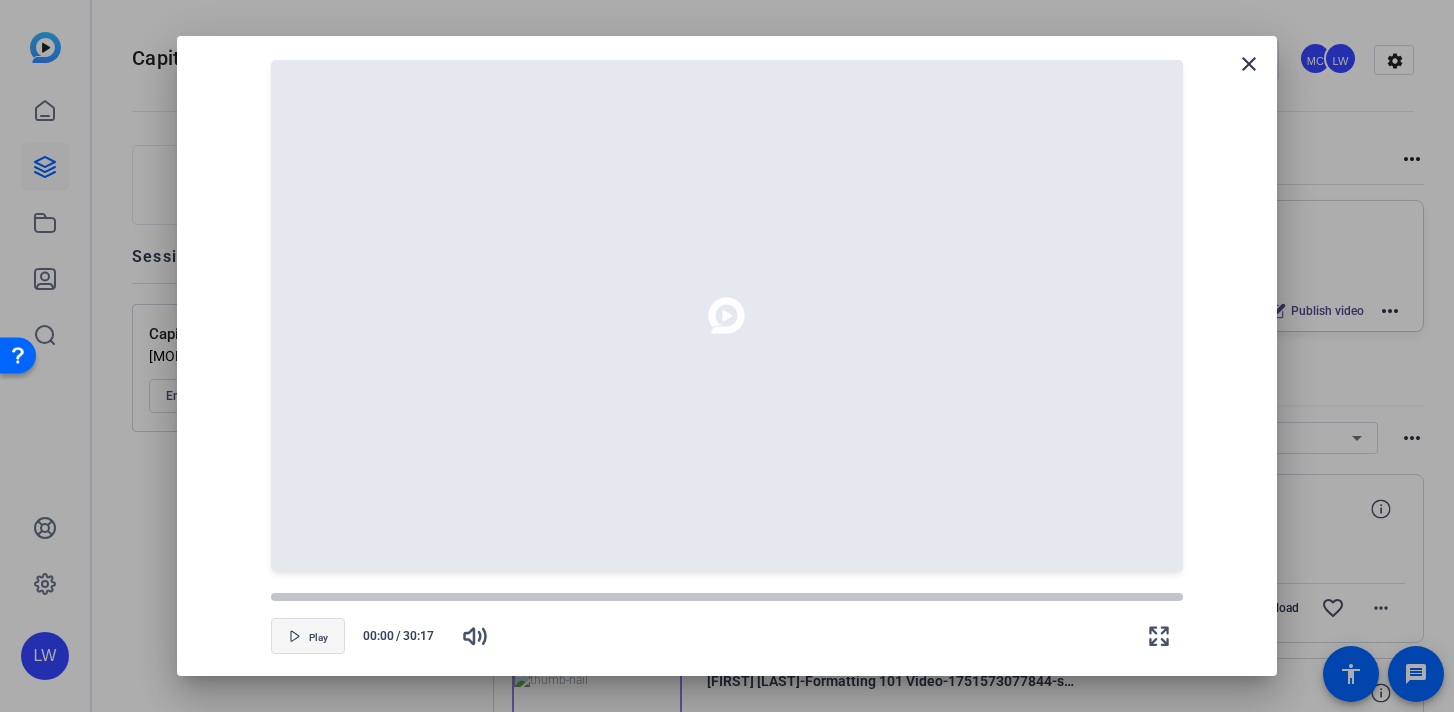 click at bounding box center [308, 636] 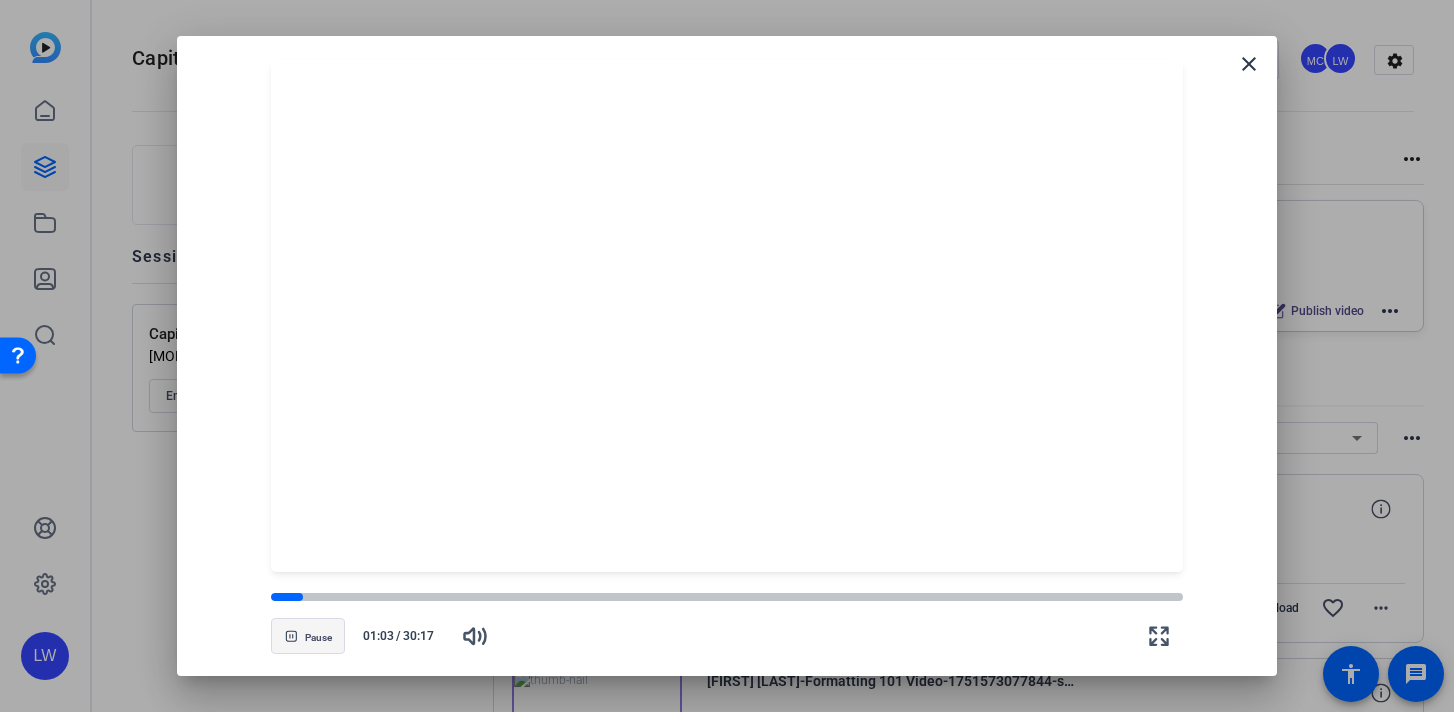 click at bounding box center (308, 636) 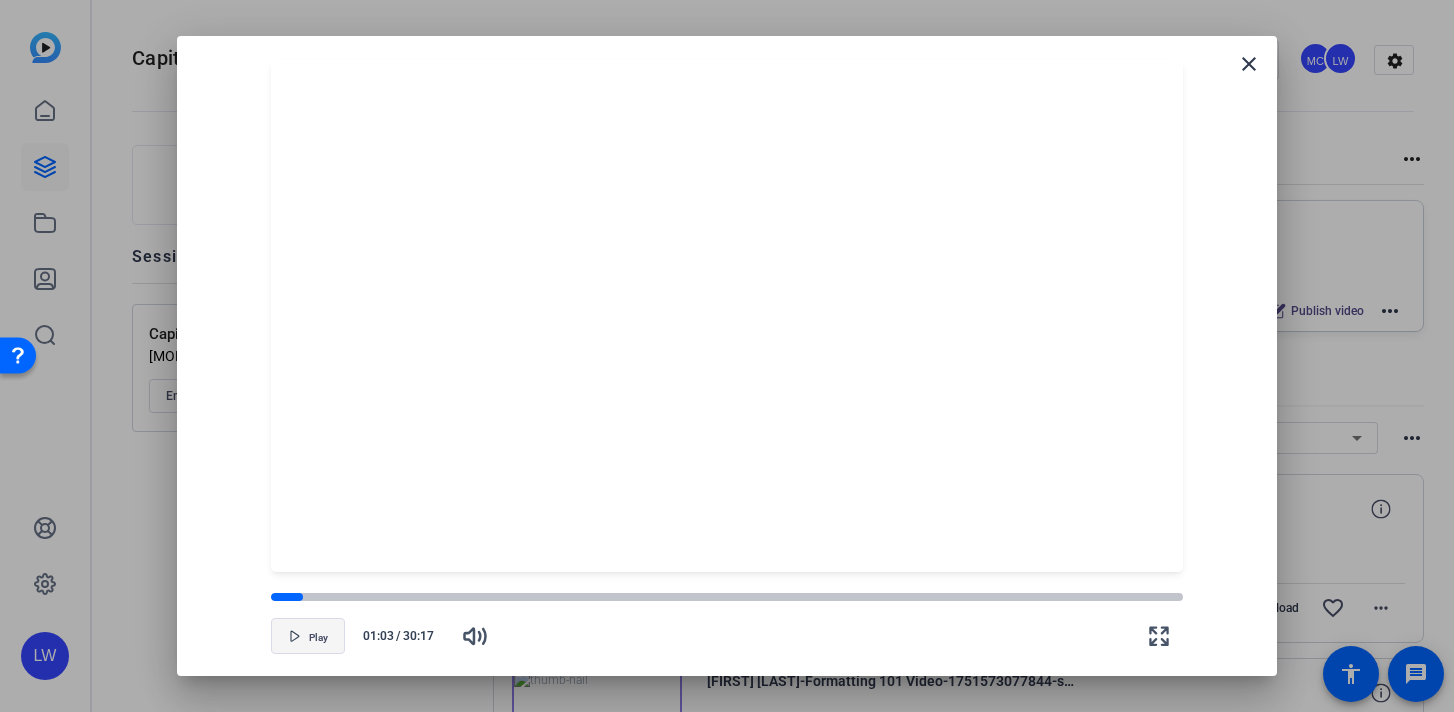 click 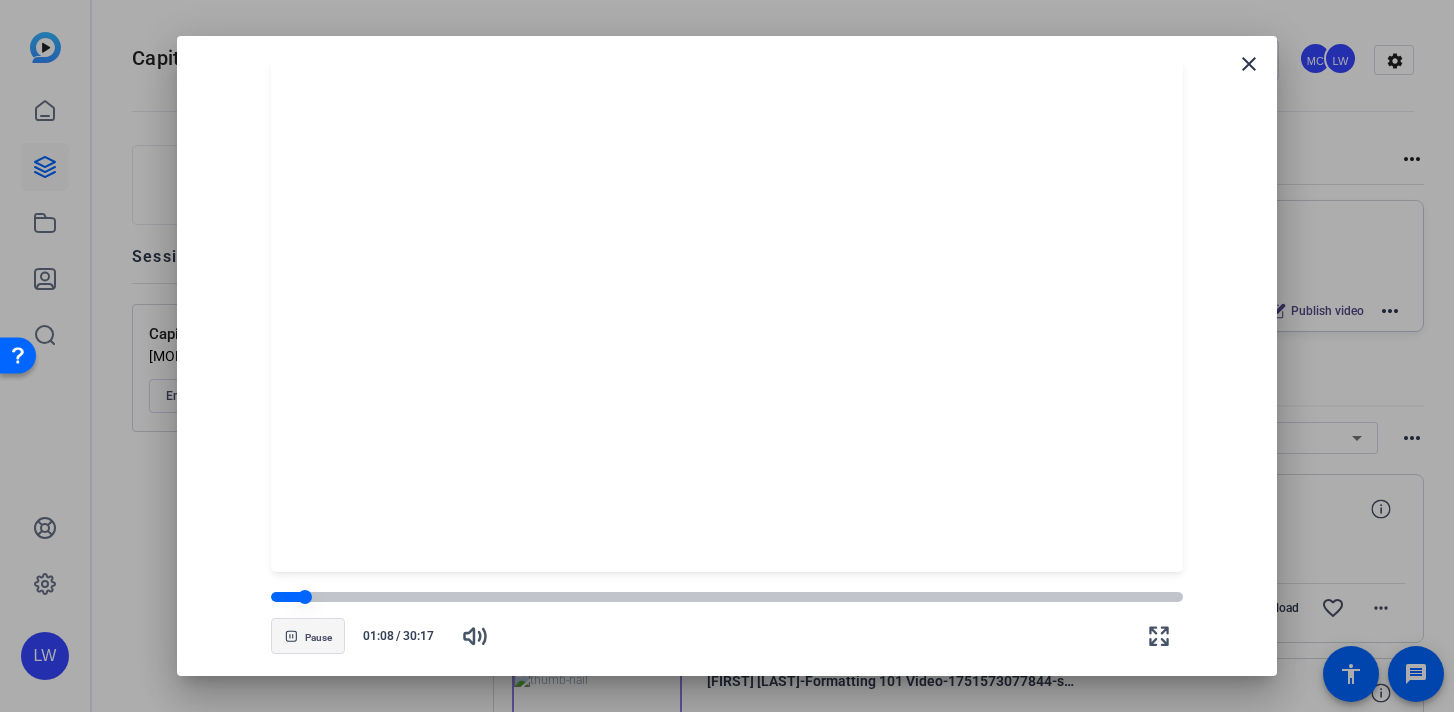 click at bounding box center [288, 597] 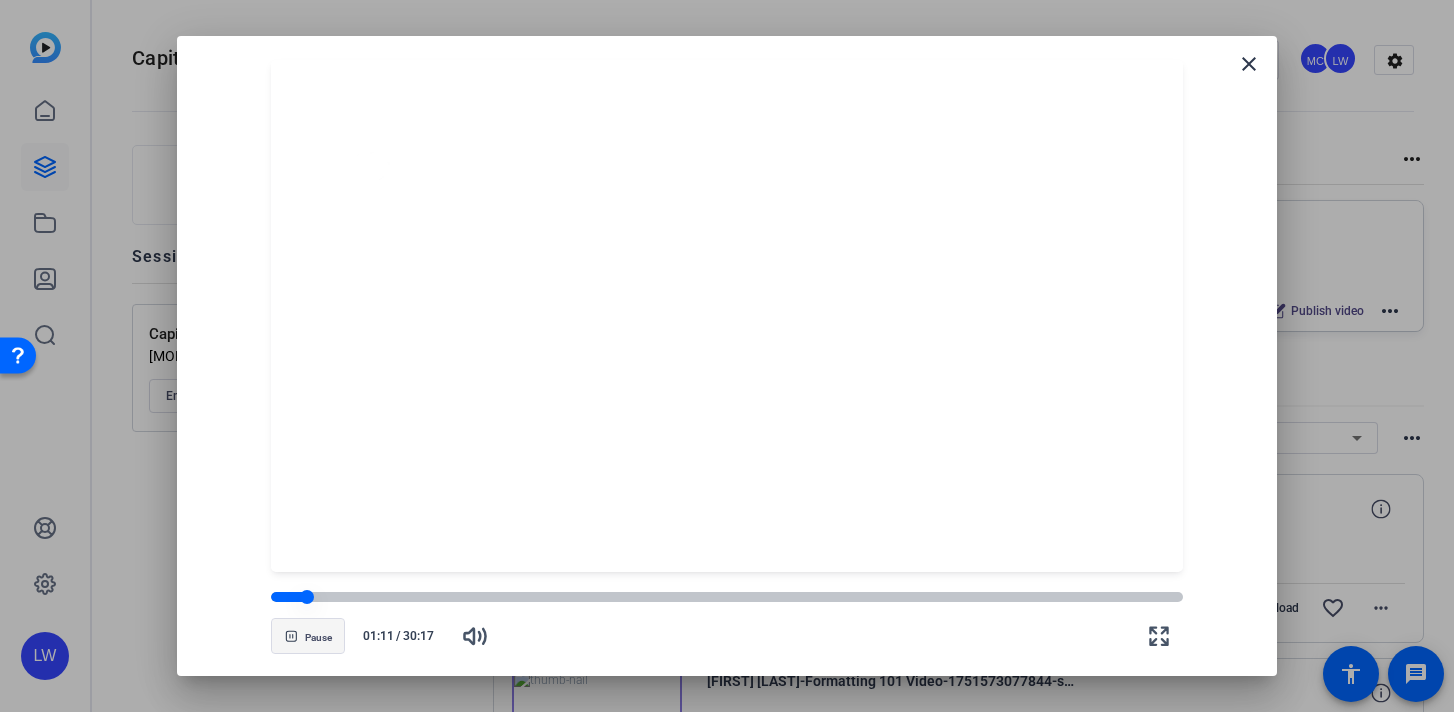 click at bounding box center [727, 597] 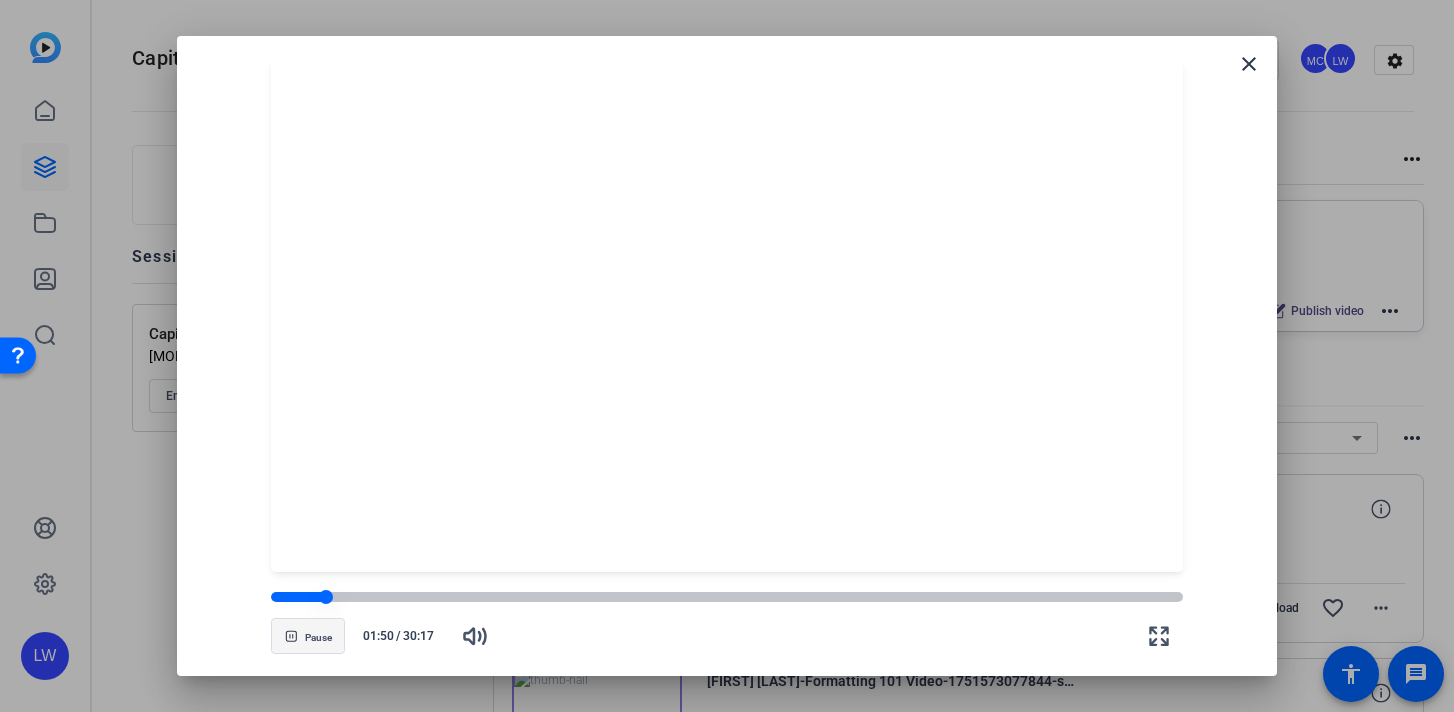 click at bounding box center (298, 597) 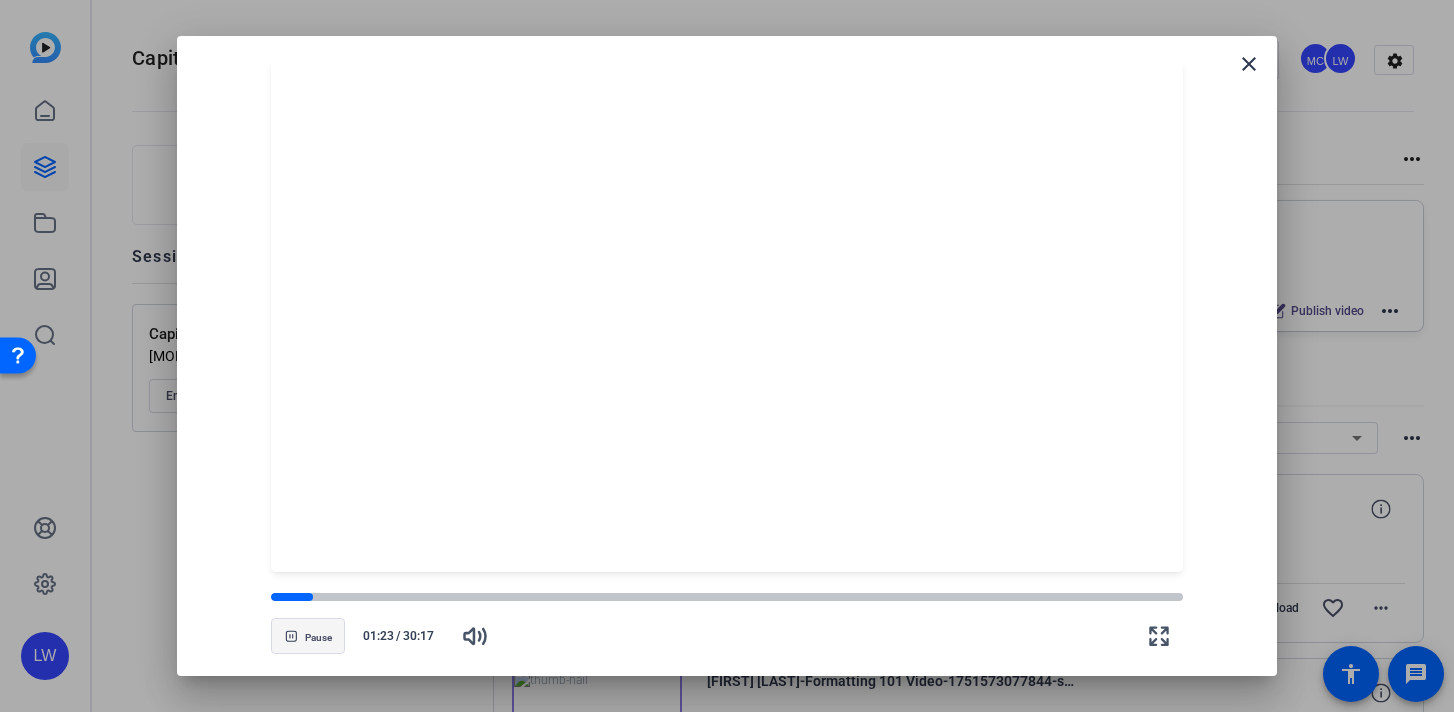 click 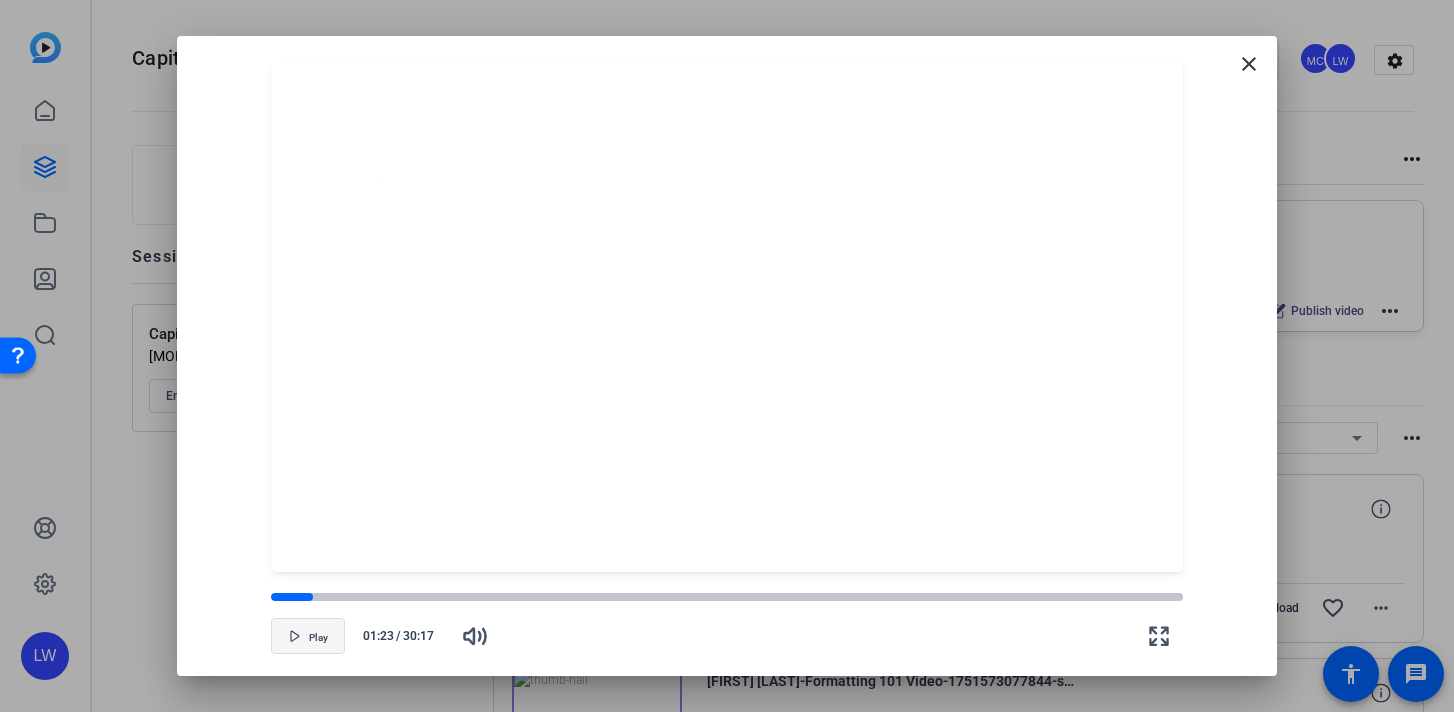 click on "Play" at bounding box center [318, 638] 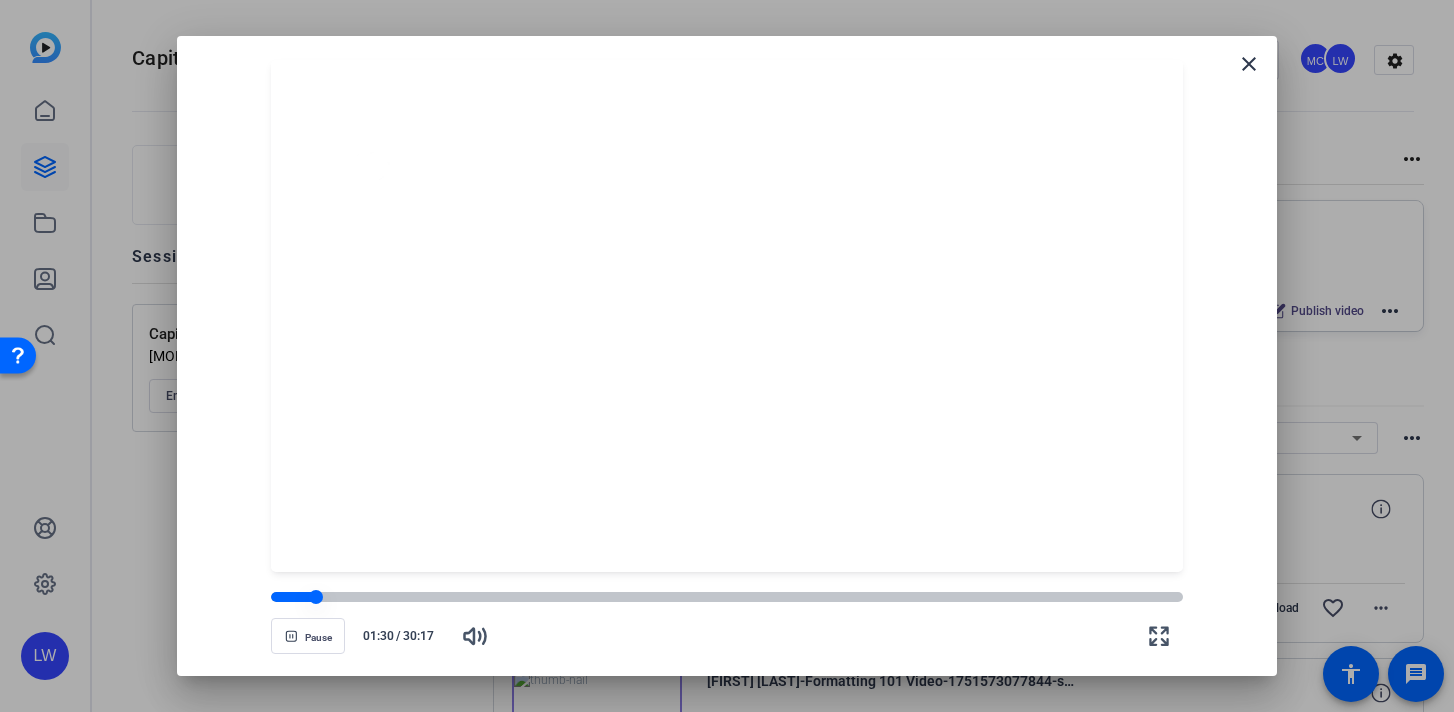 click at bounding box center (316, 597) 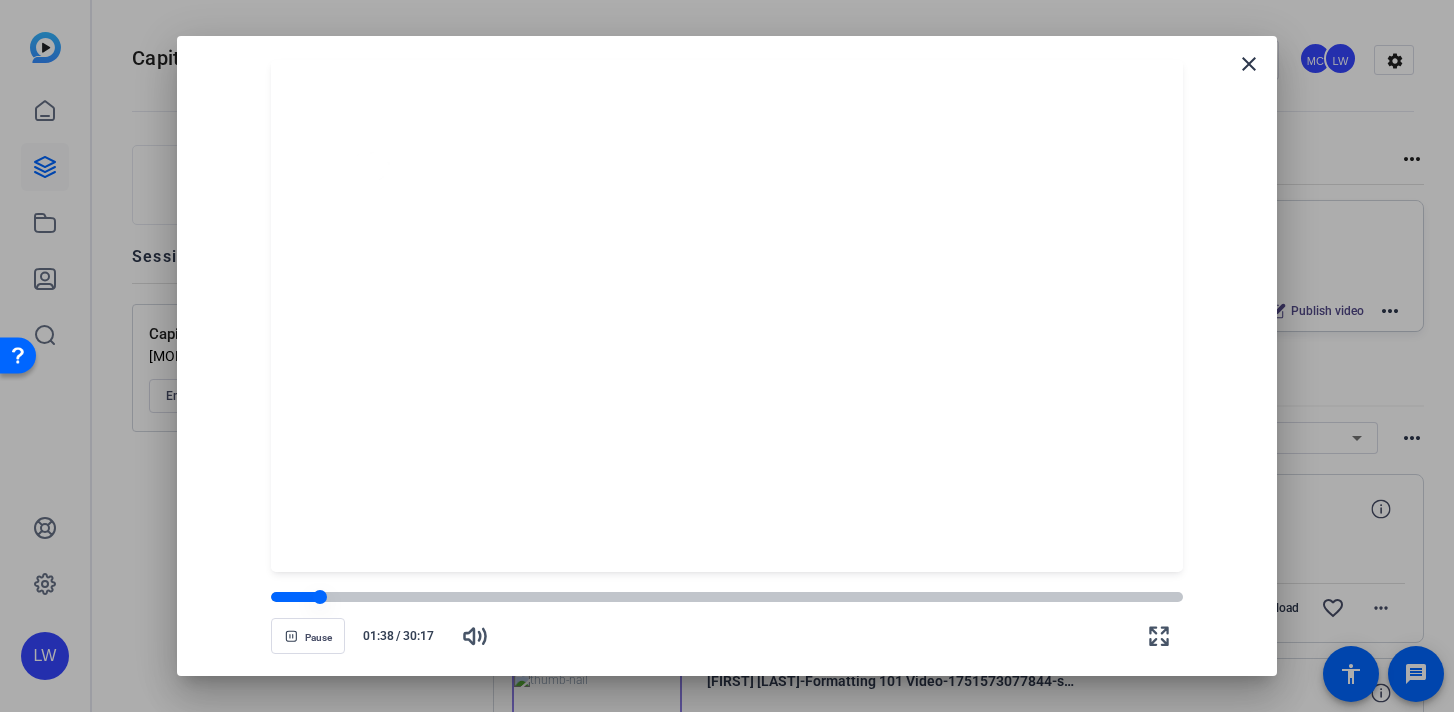 click at bounding box center (727, 597) 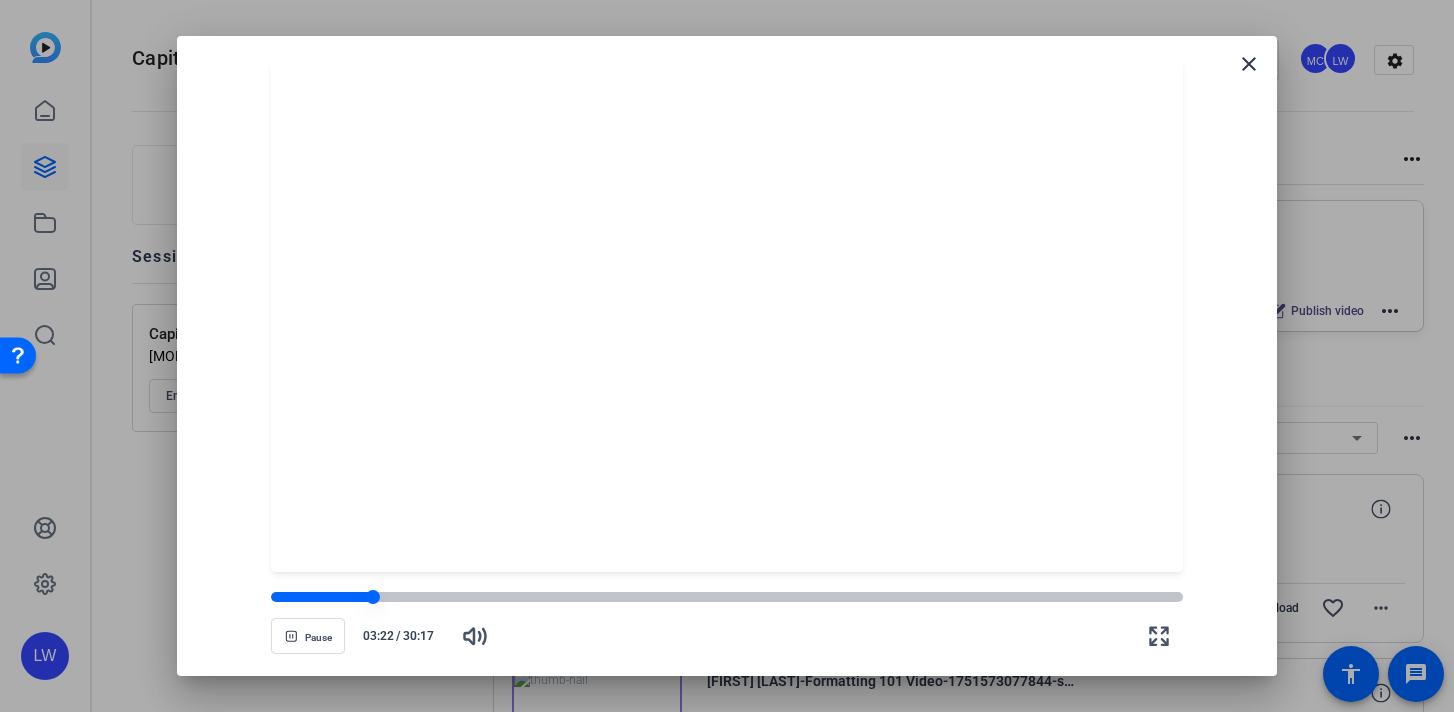 click at bounding box center (321, 597) 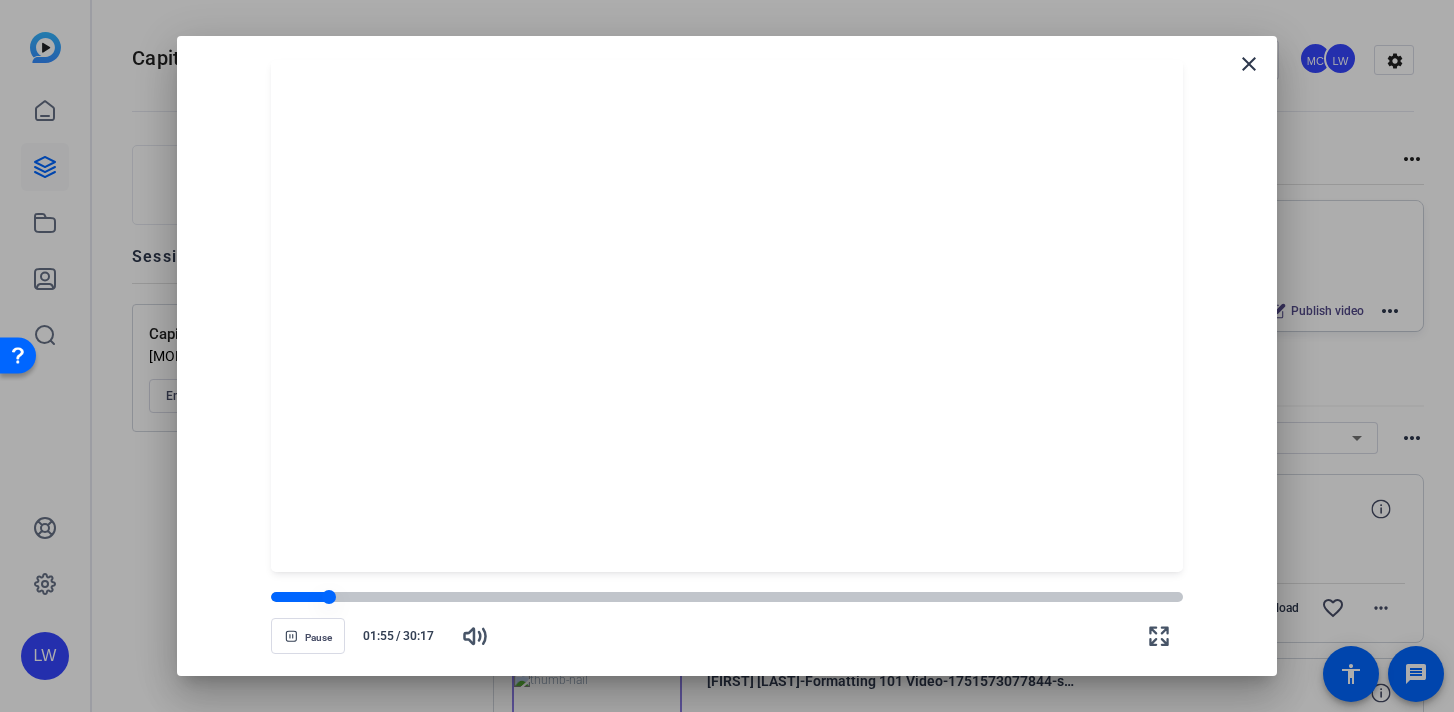 click at bounding box center (727, 597) 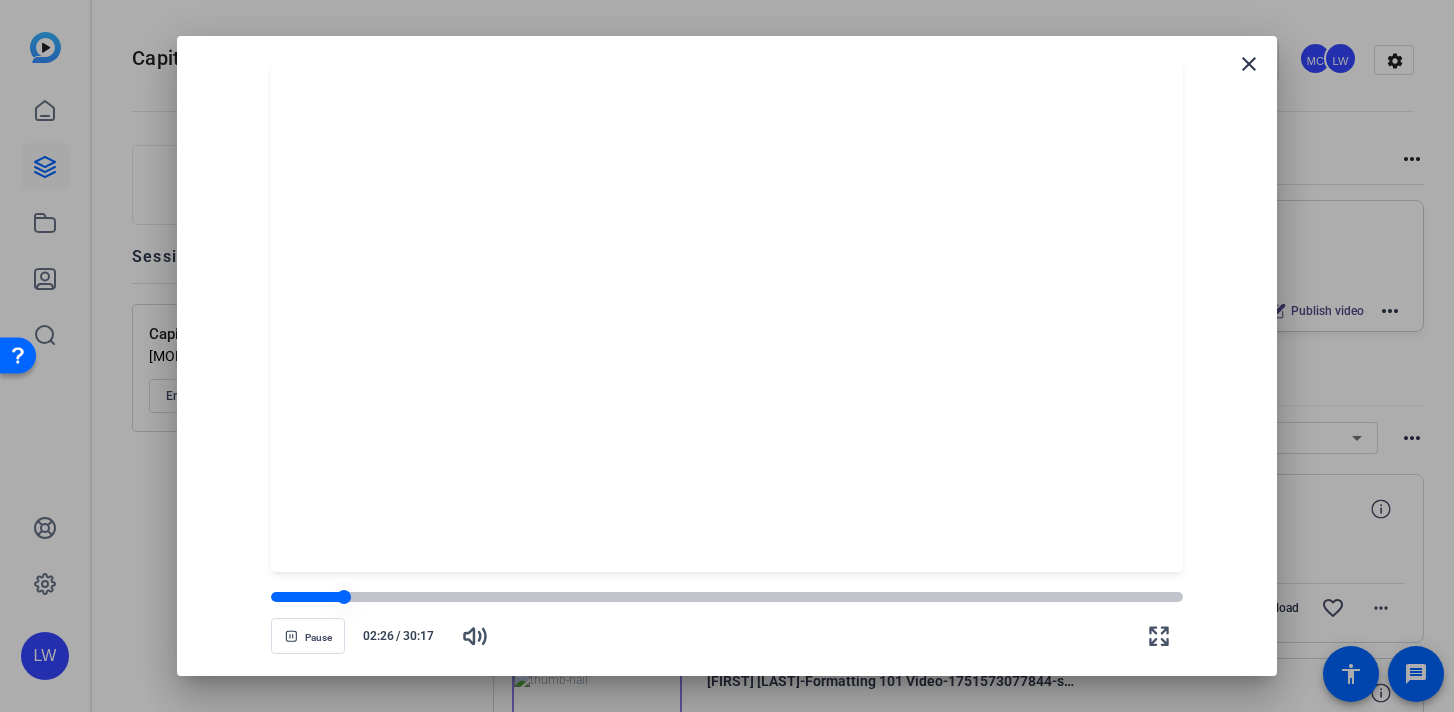 click at bounding box center [727, 597] 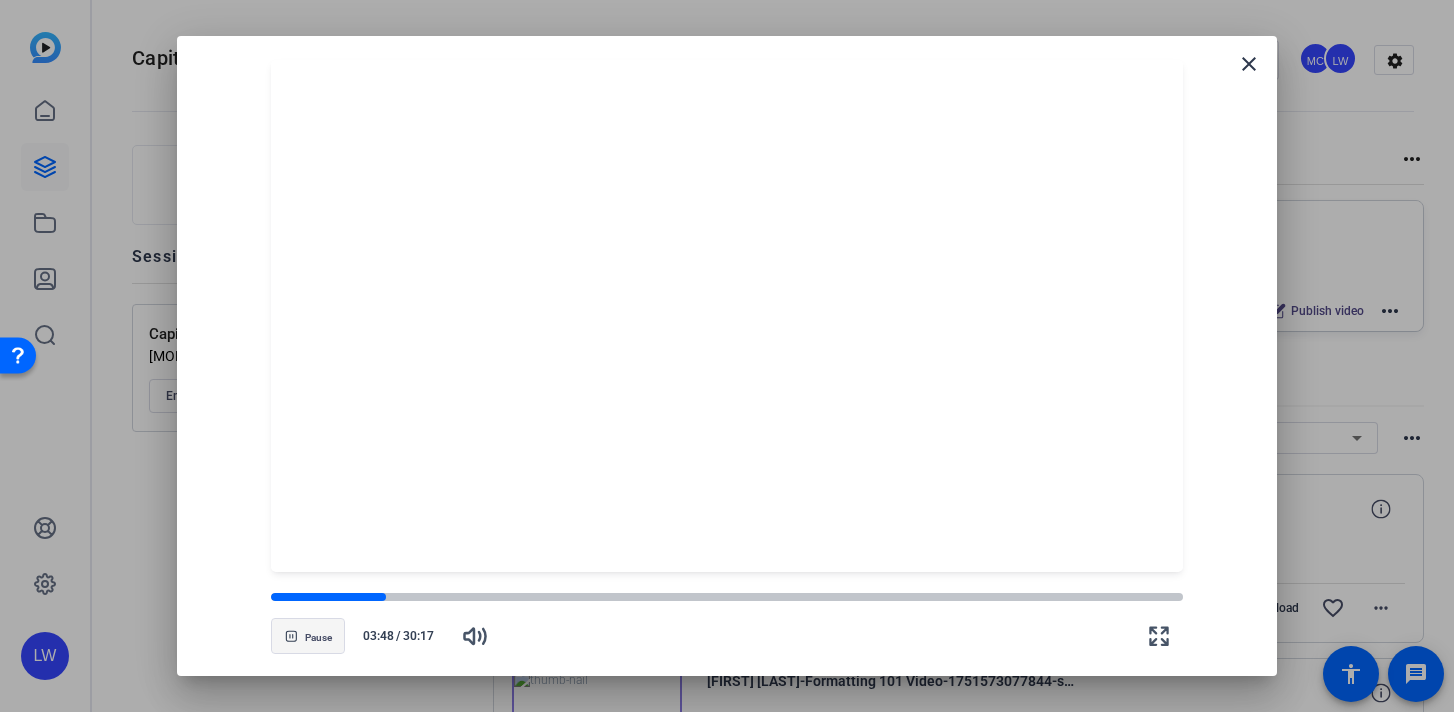 click on "Pause" at bounding box center [318, 638] 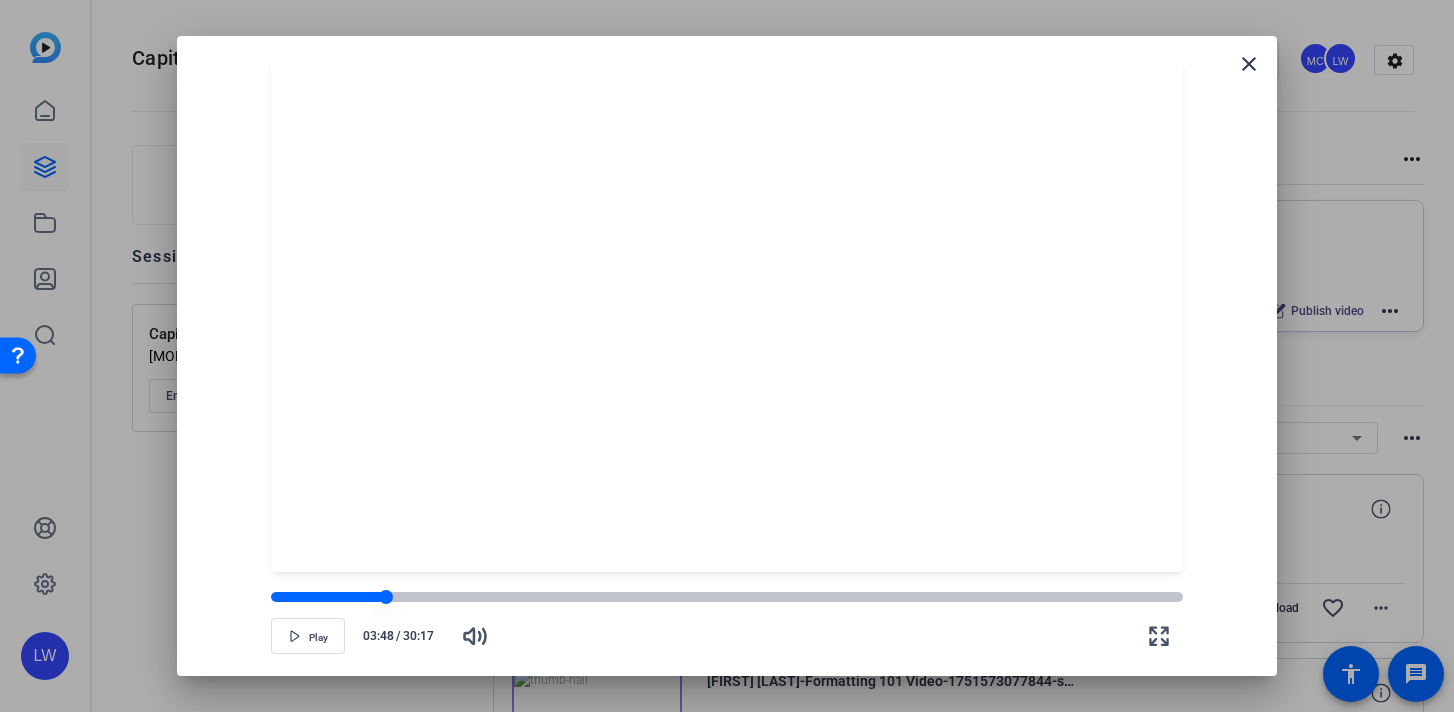 click at bounding box center (328, 597) 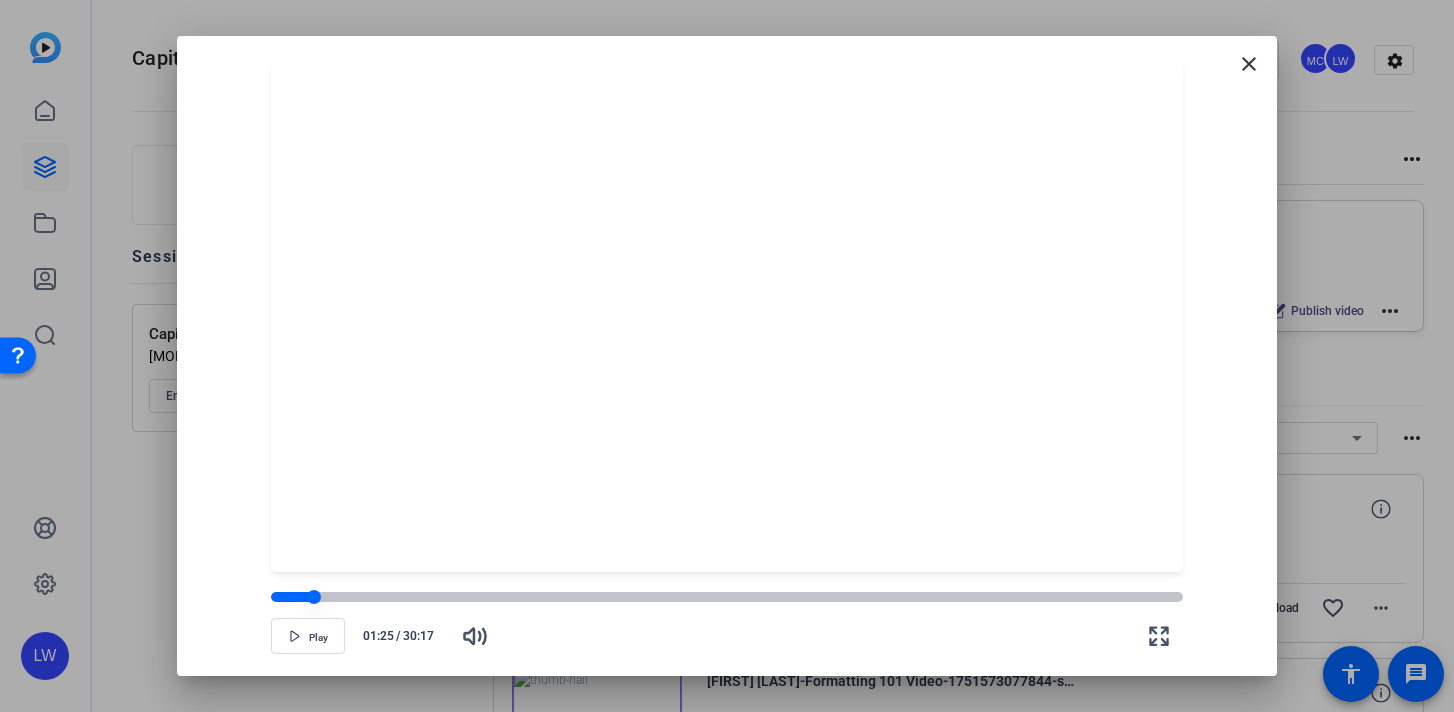 click at bounding box center (292, 597) 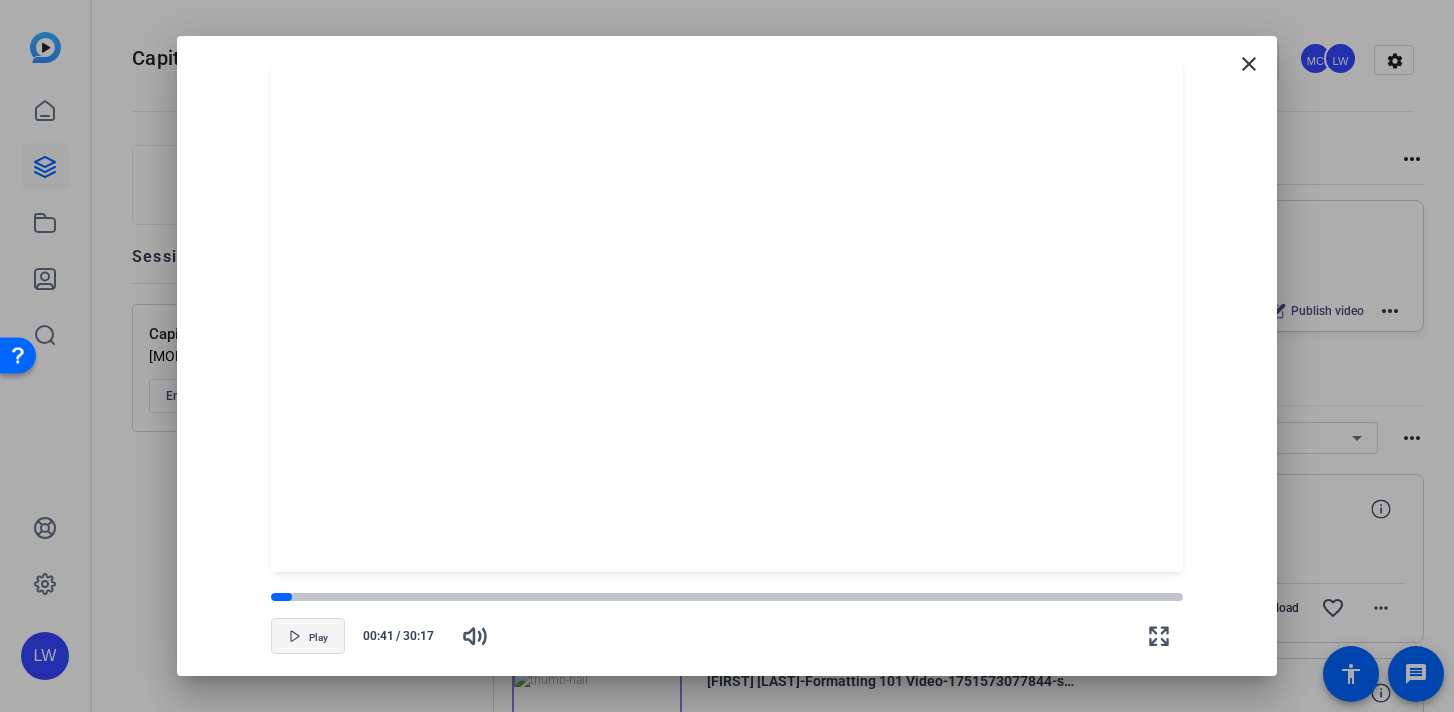 click at bounding box center (308, 636) 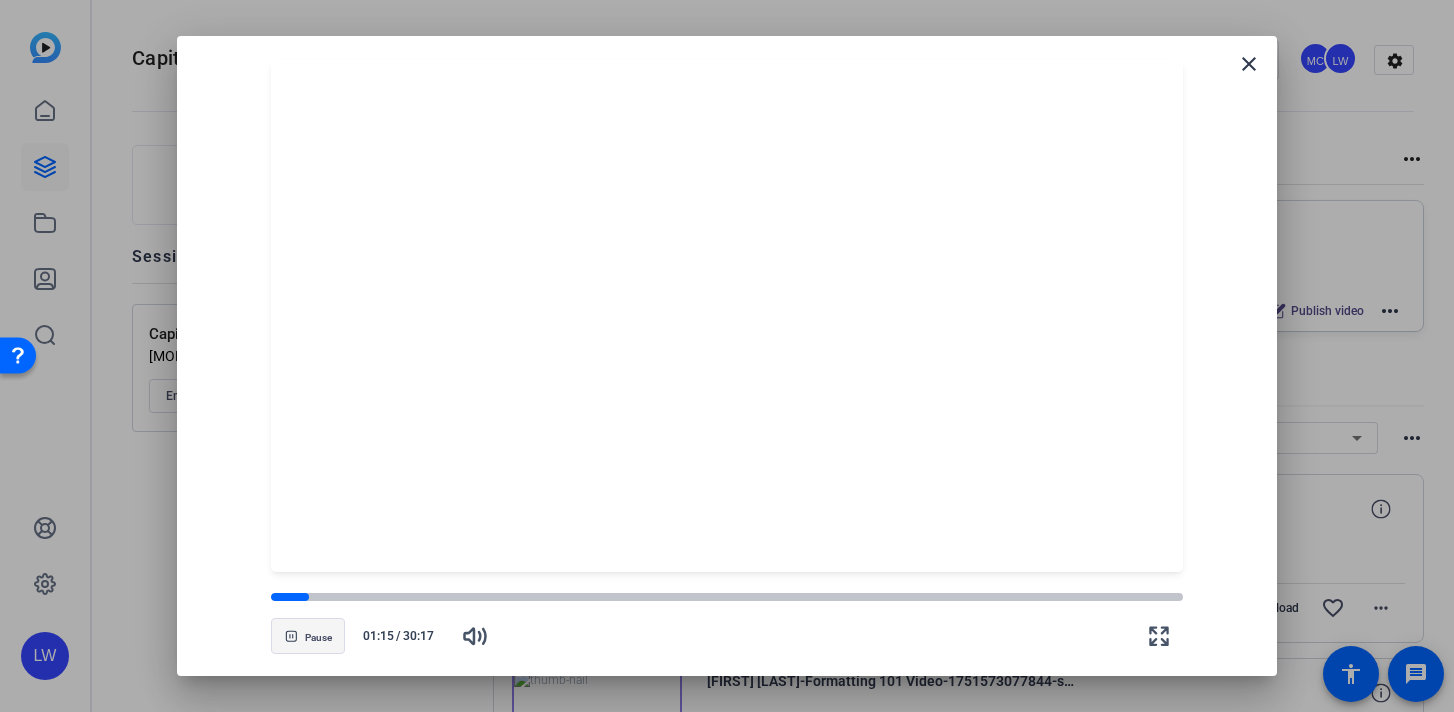 click at bounding box center (308, 636) 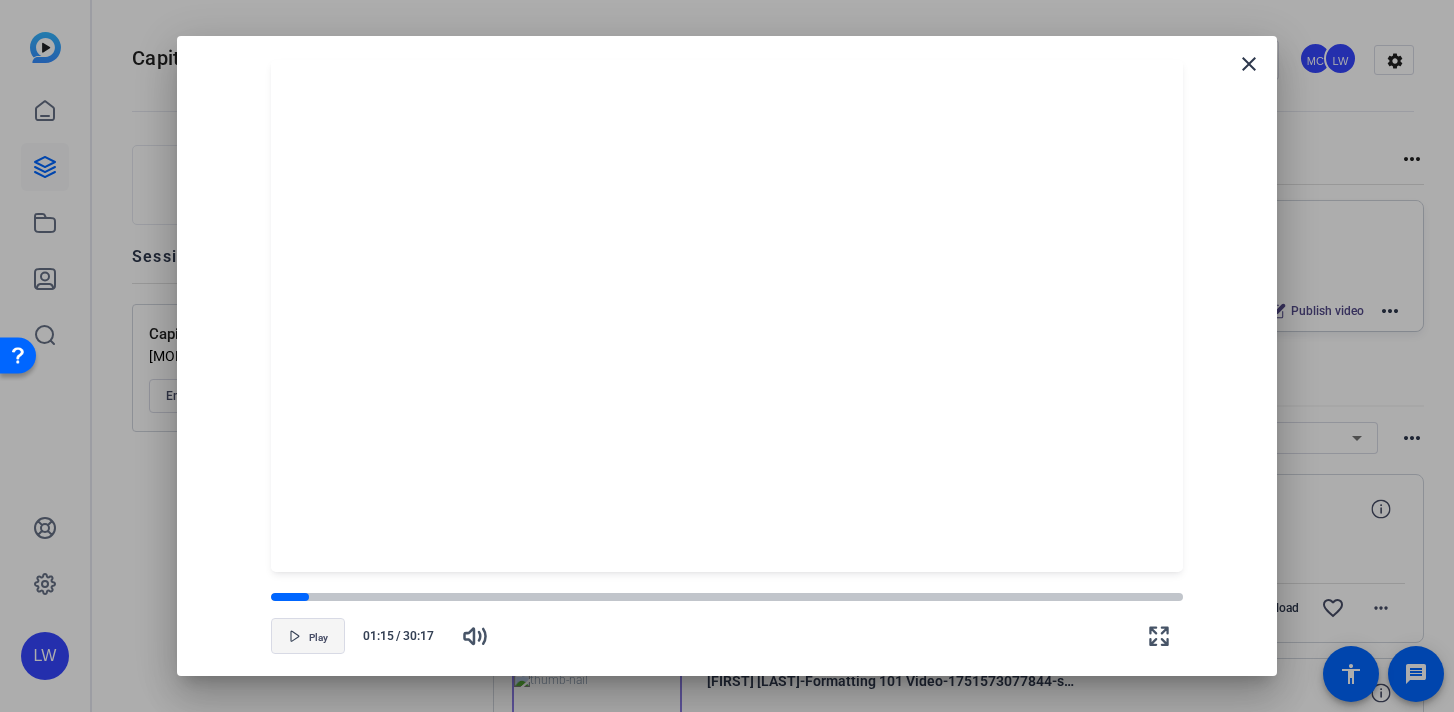 click at bounding box center (308, 636) 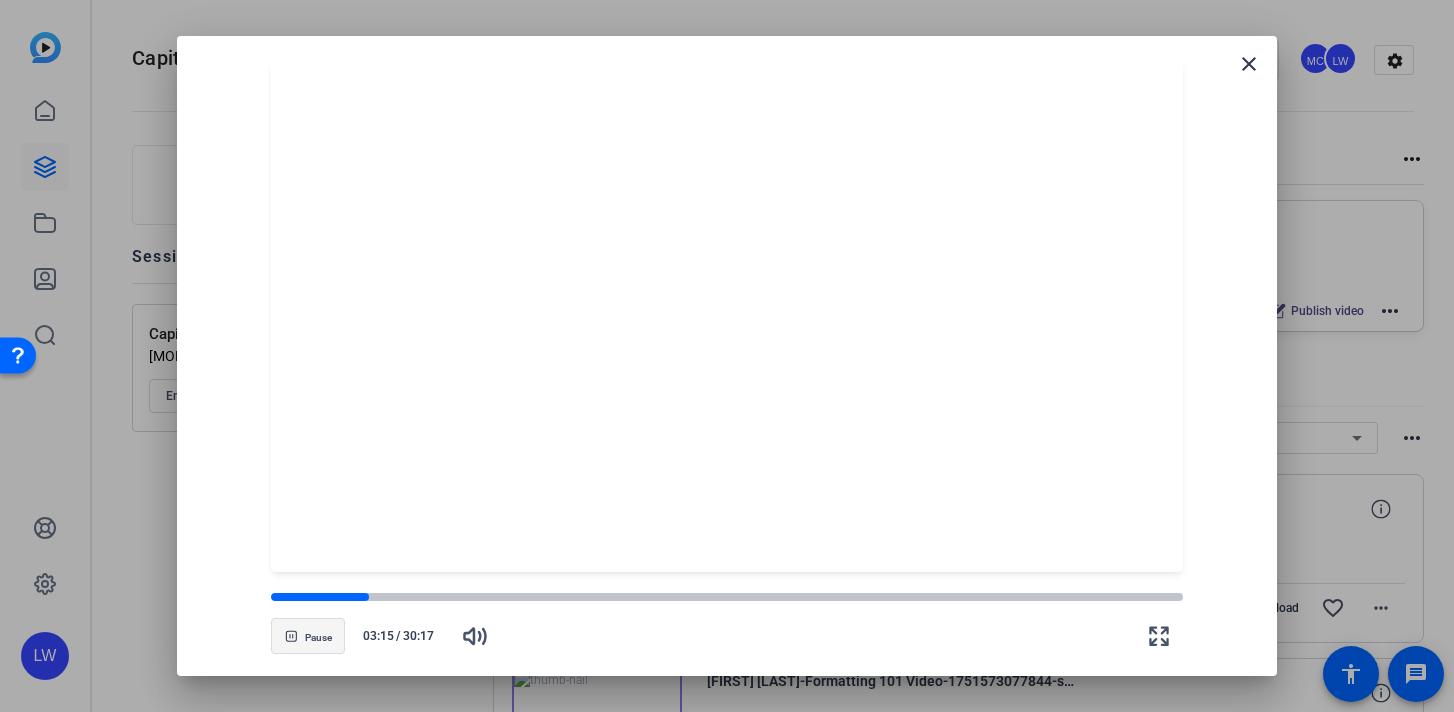 click on "Pause" at bounding box center [318, 638] 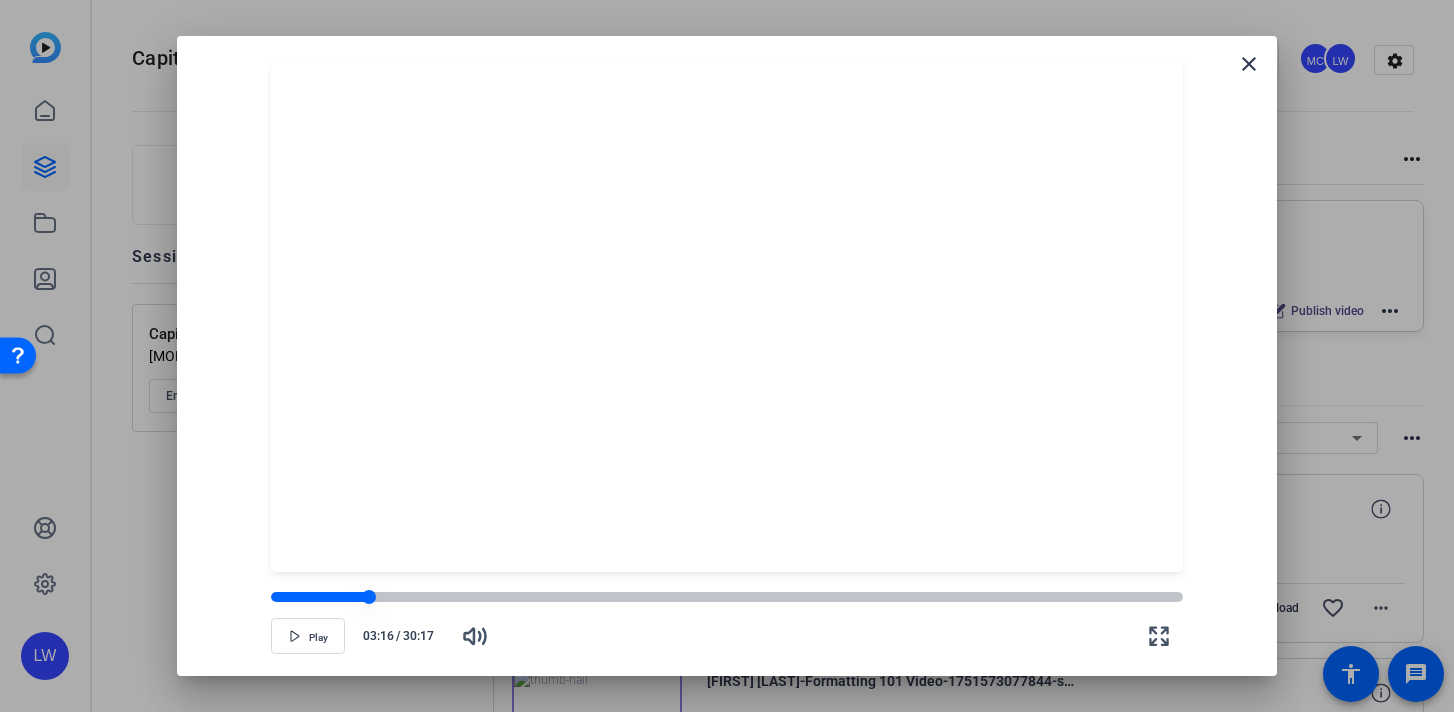 click at bounding box center (369, 597) 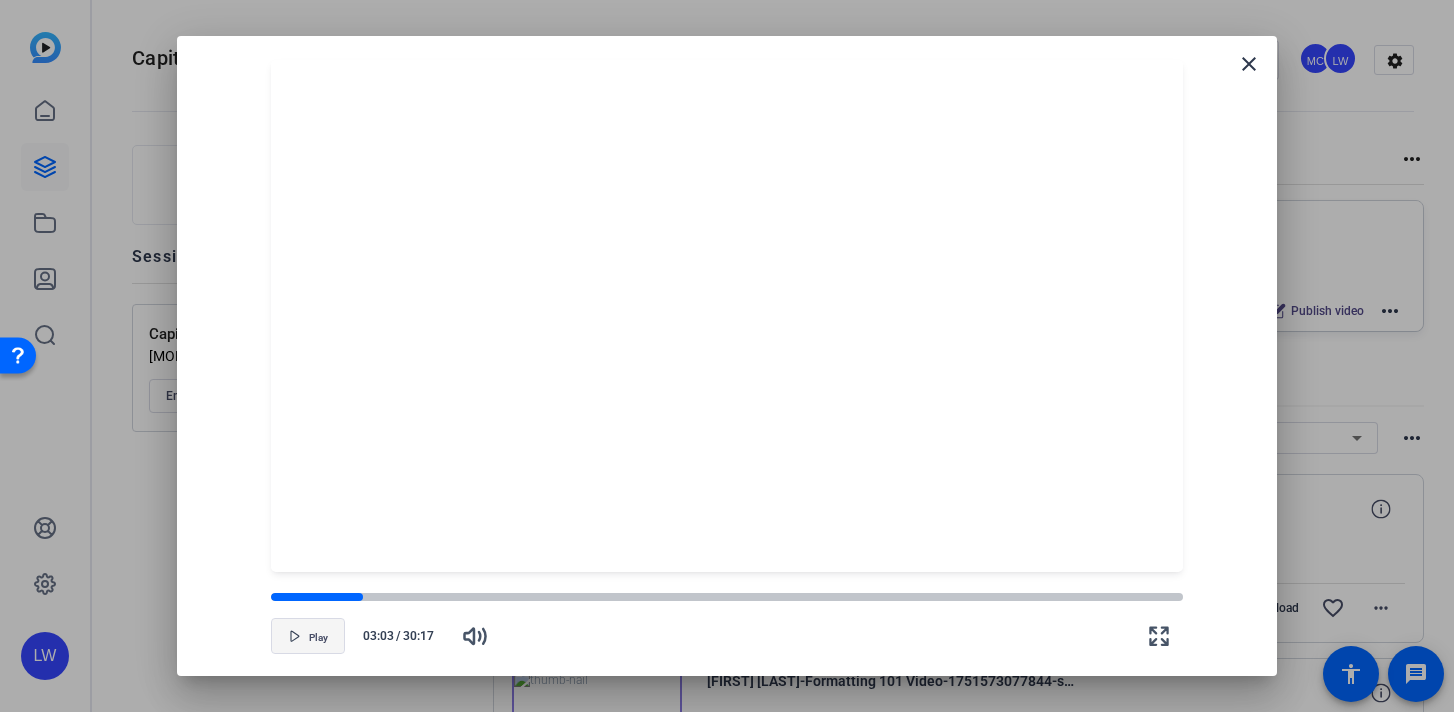 click at bounding box center (308, 636) 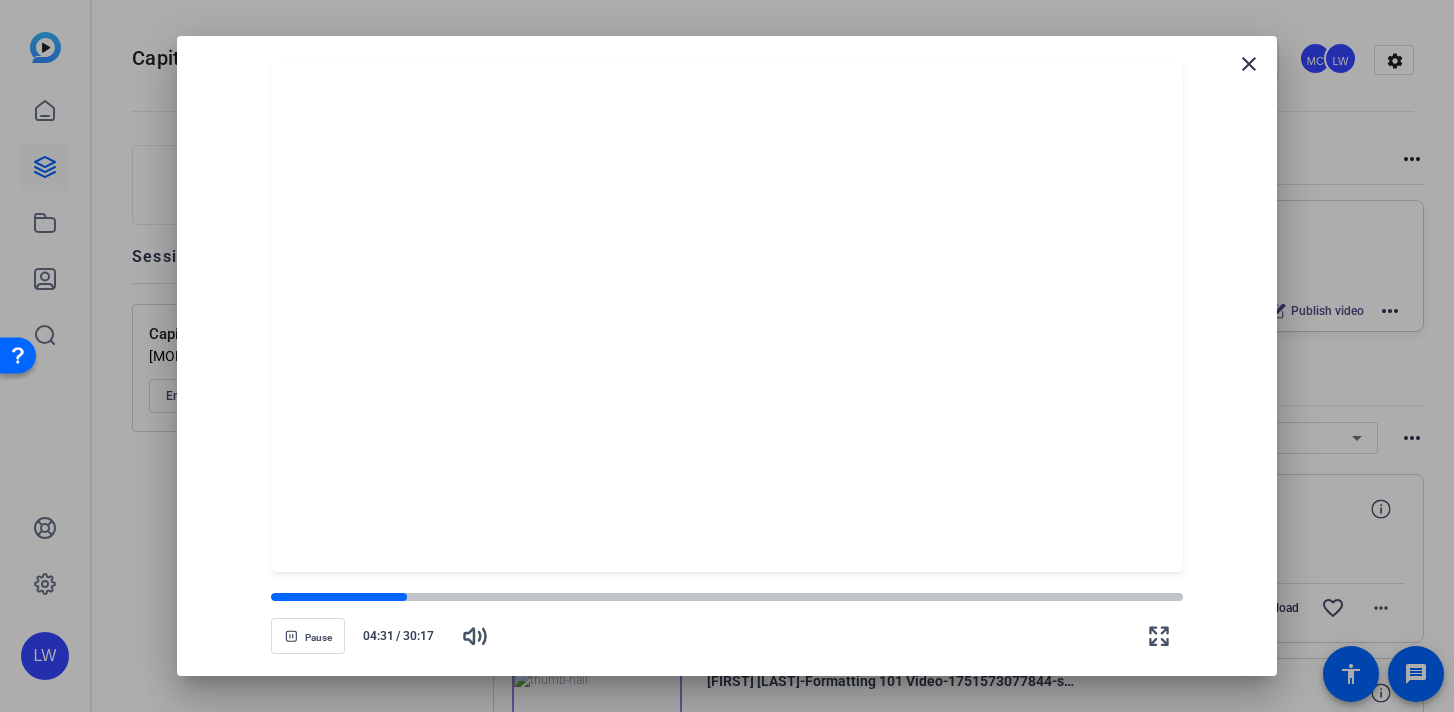 click 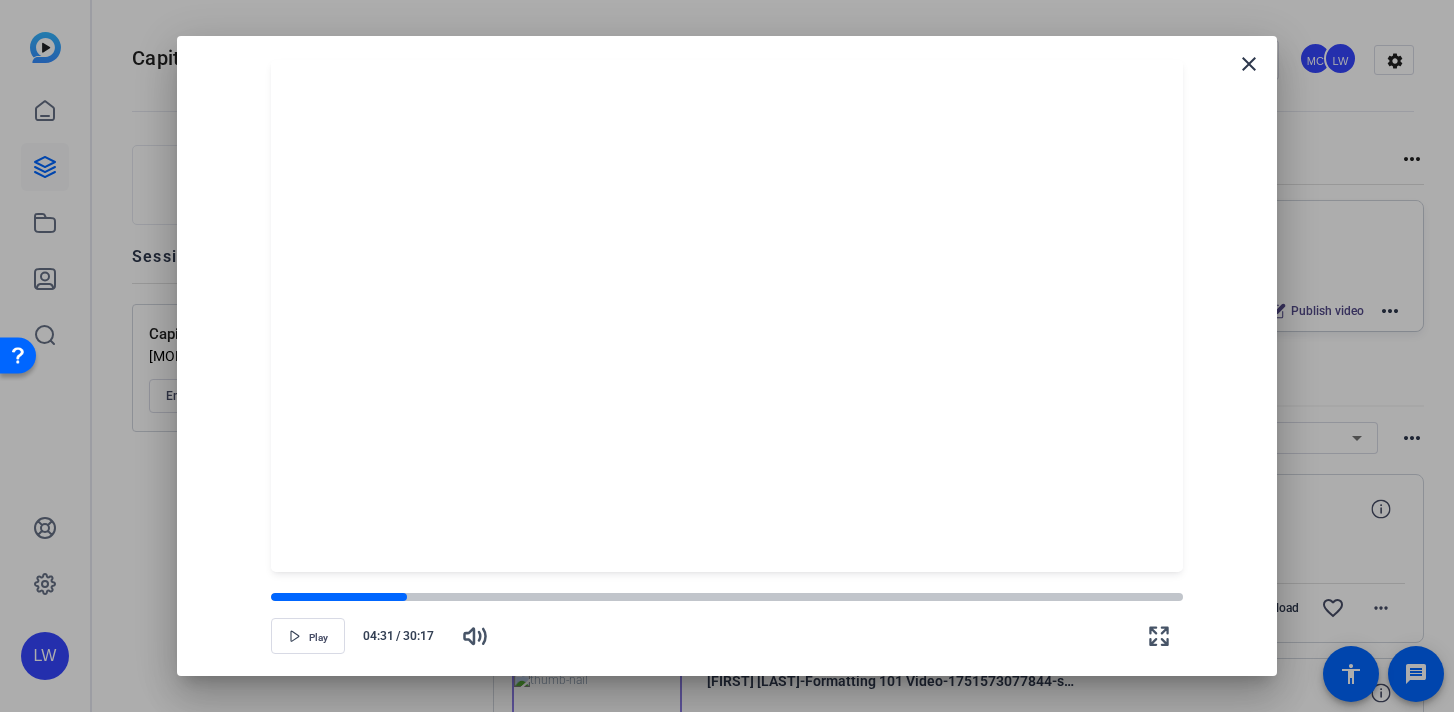 click 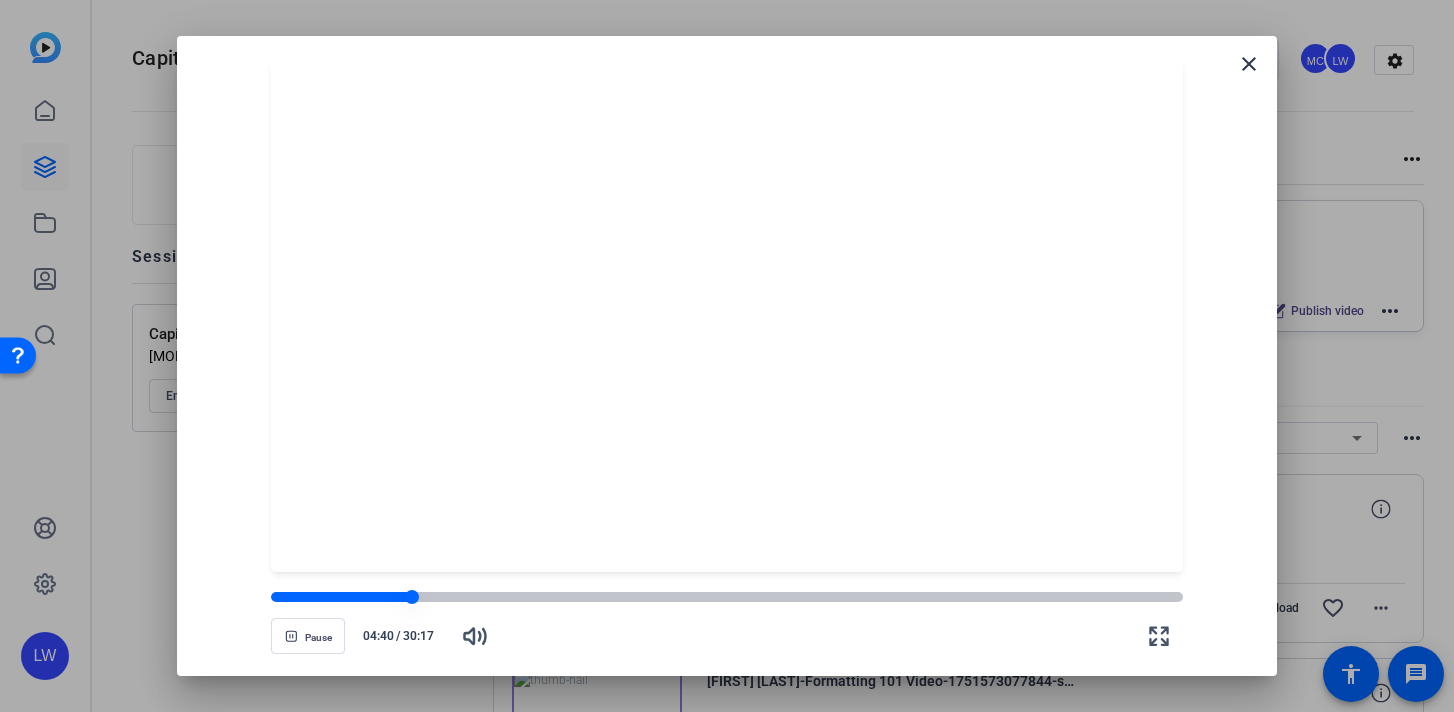 click at bounding box center [341, 597] 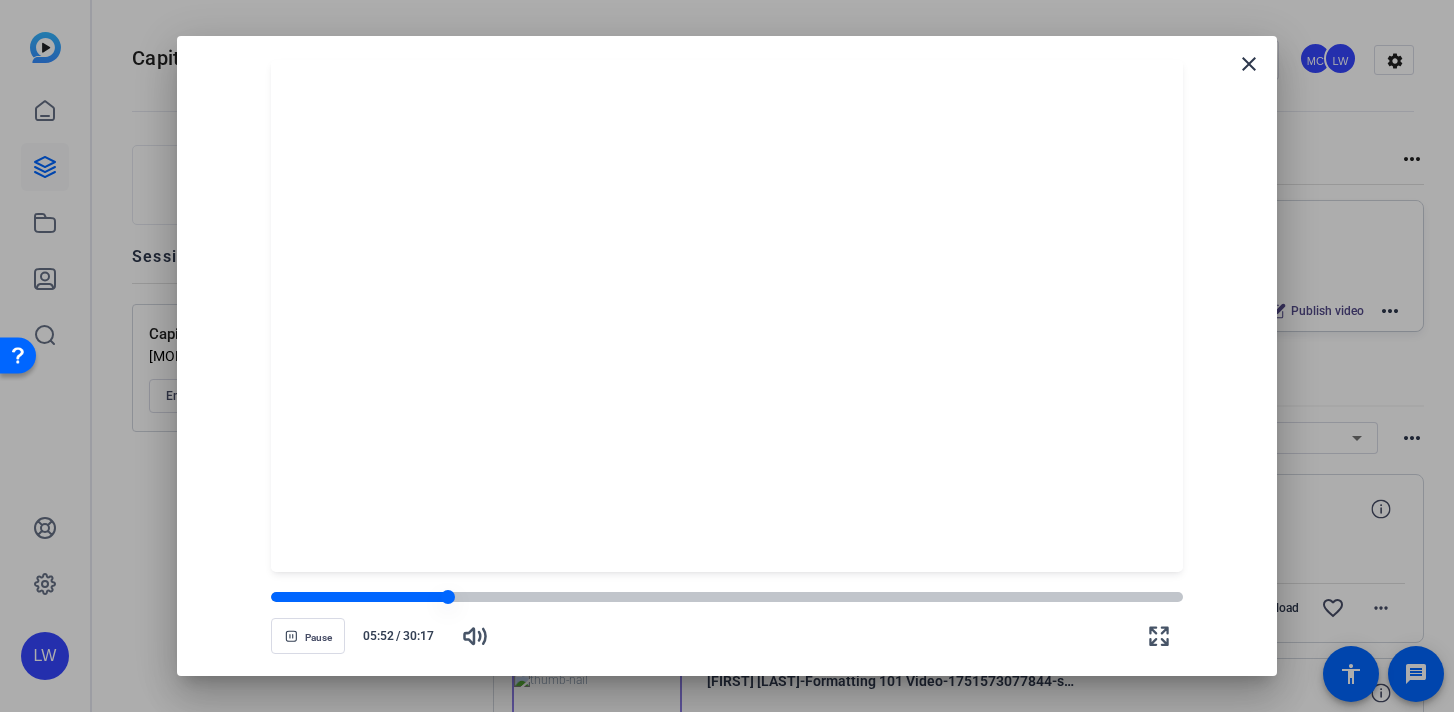 click at bounding box center (359, 597) 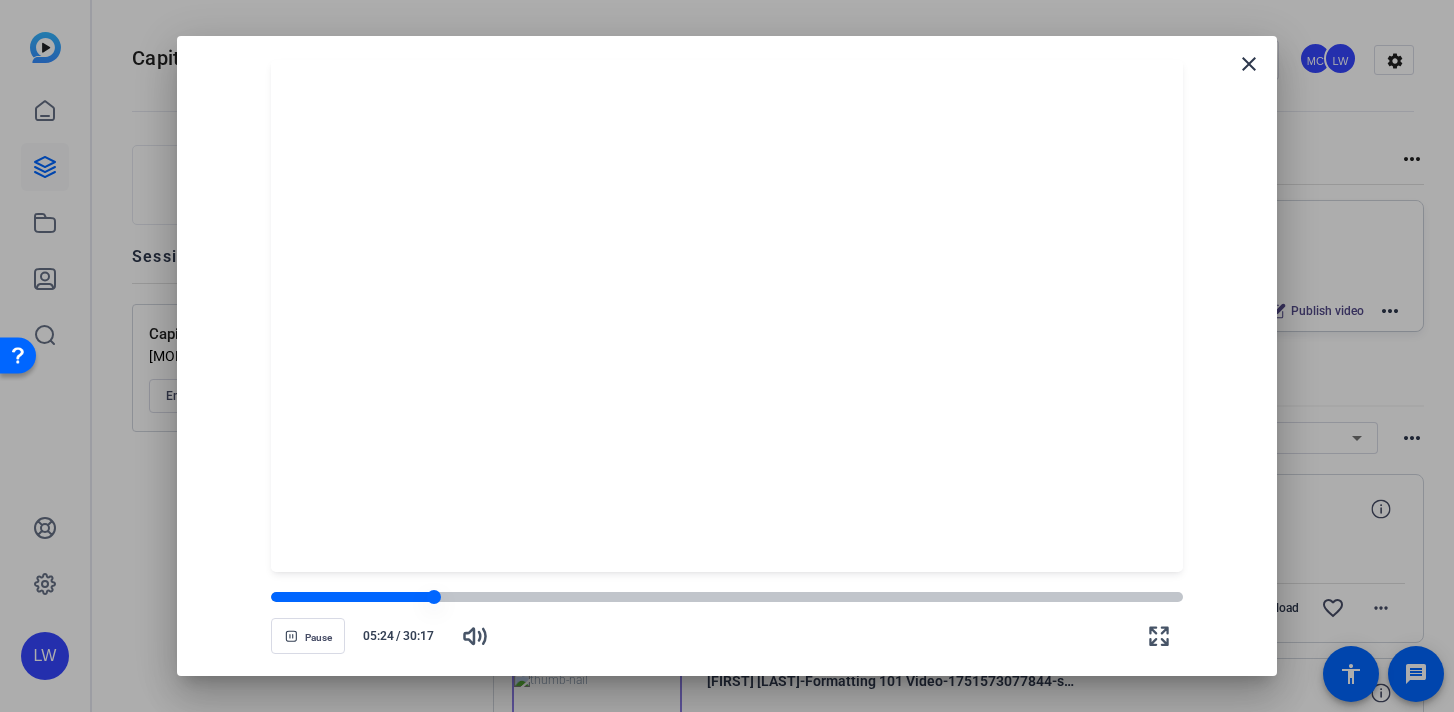 click at bounding box center (727, 597) 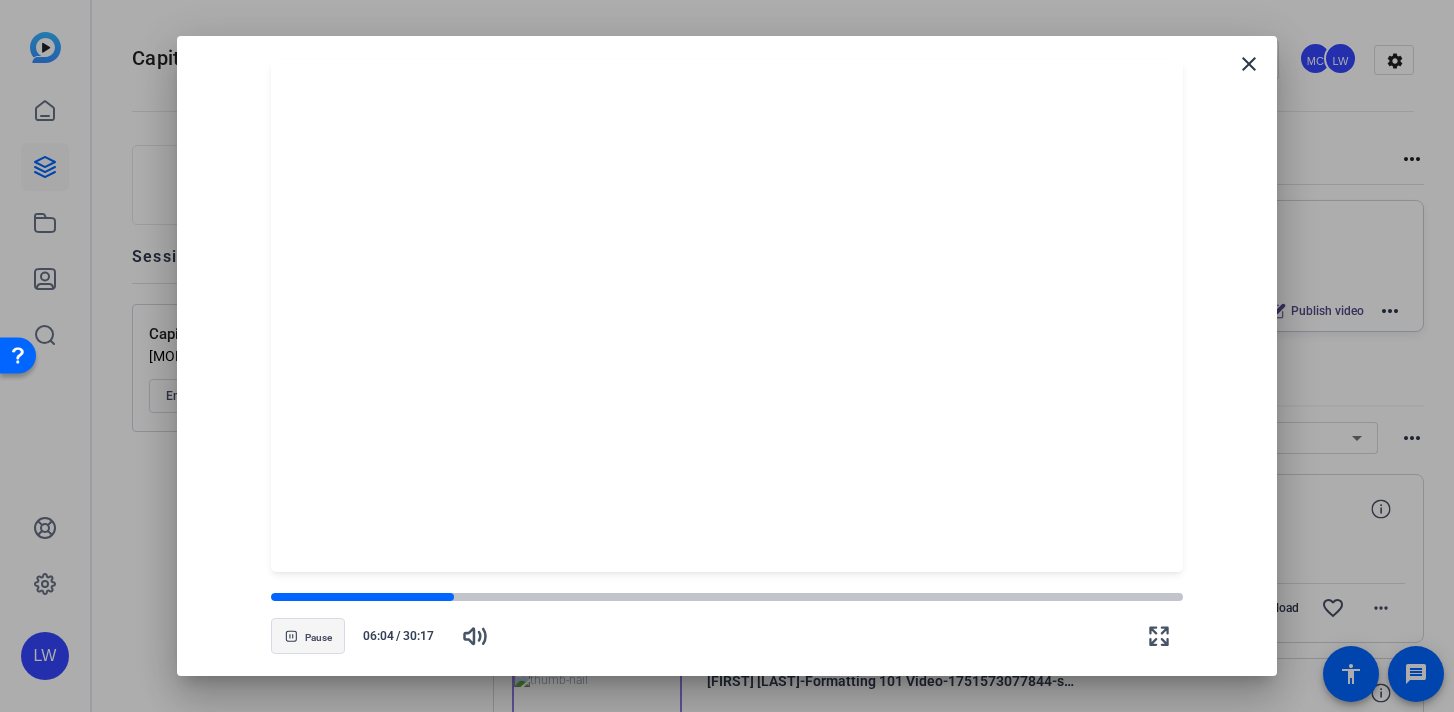 click at bounding box center [308, 636] 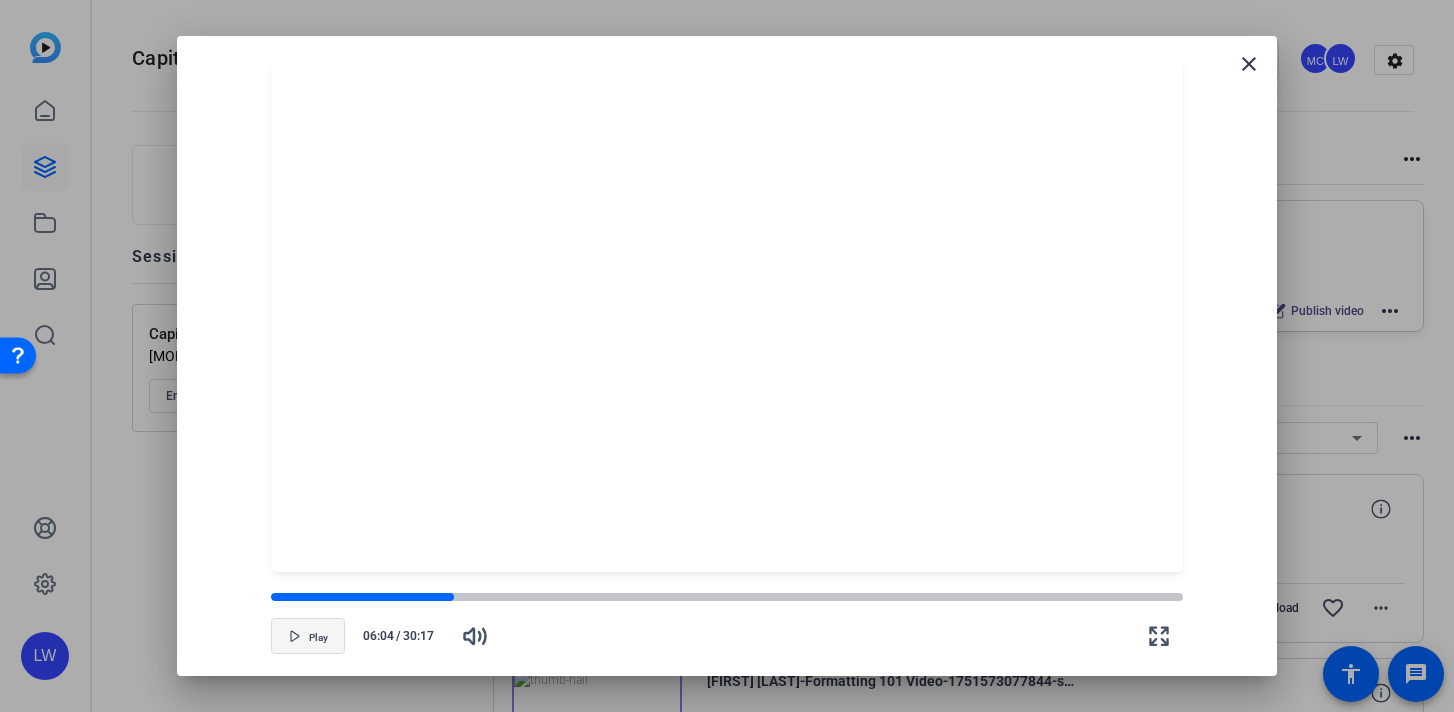 click on "Play" at bounding box center [318, 638] 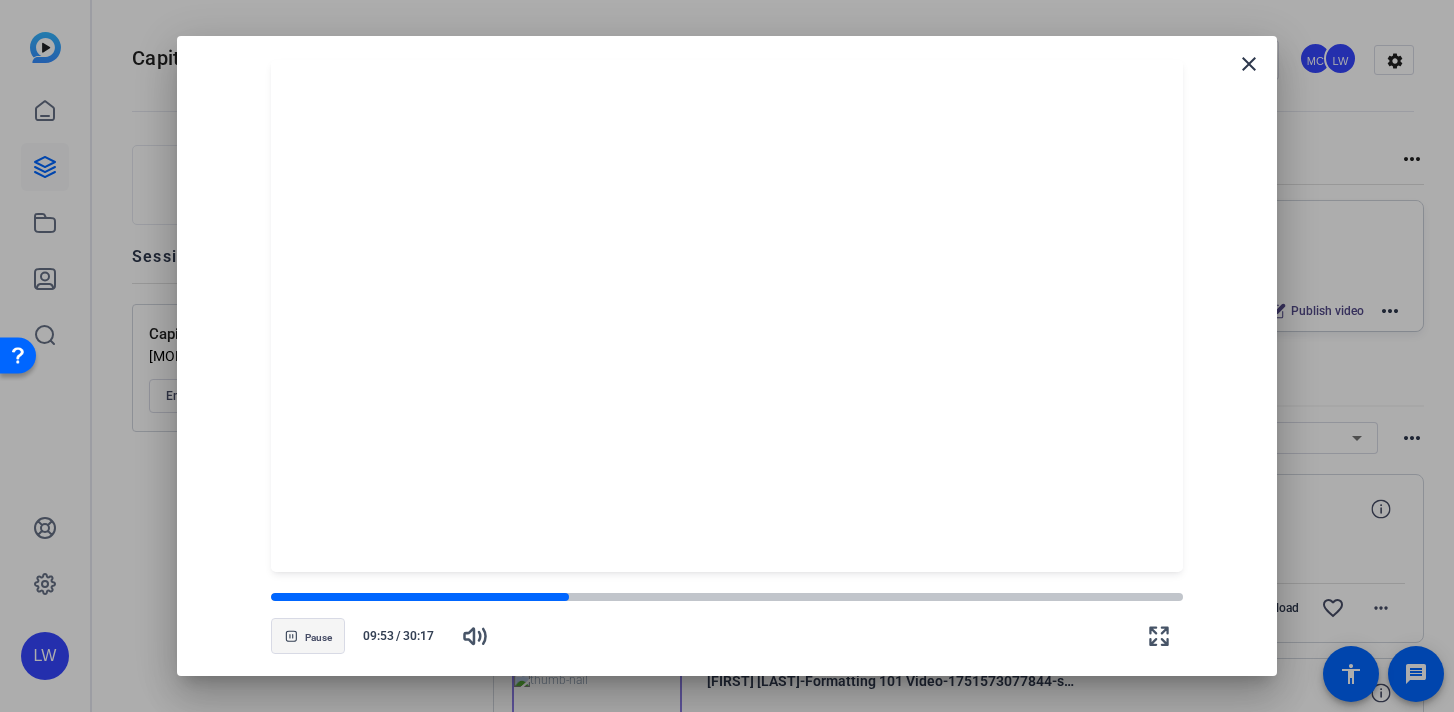 click on "Pause" at bounding box center (318, 638) 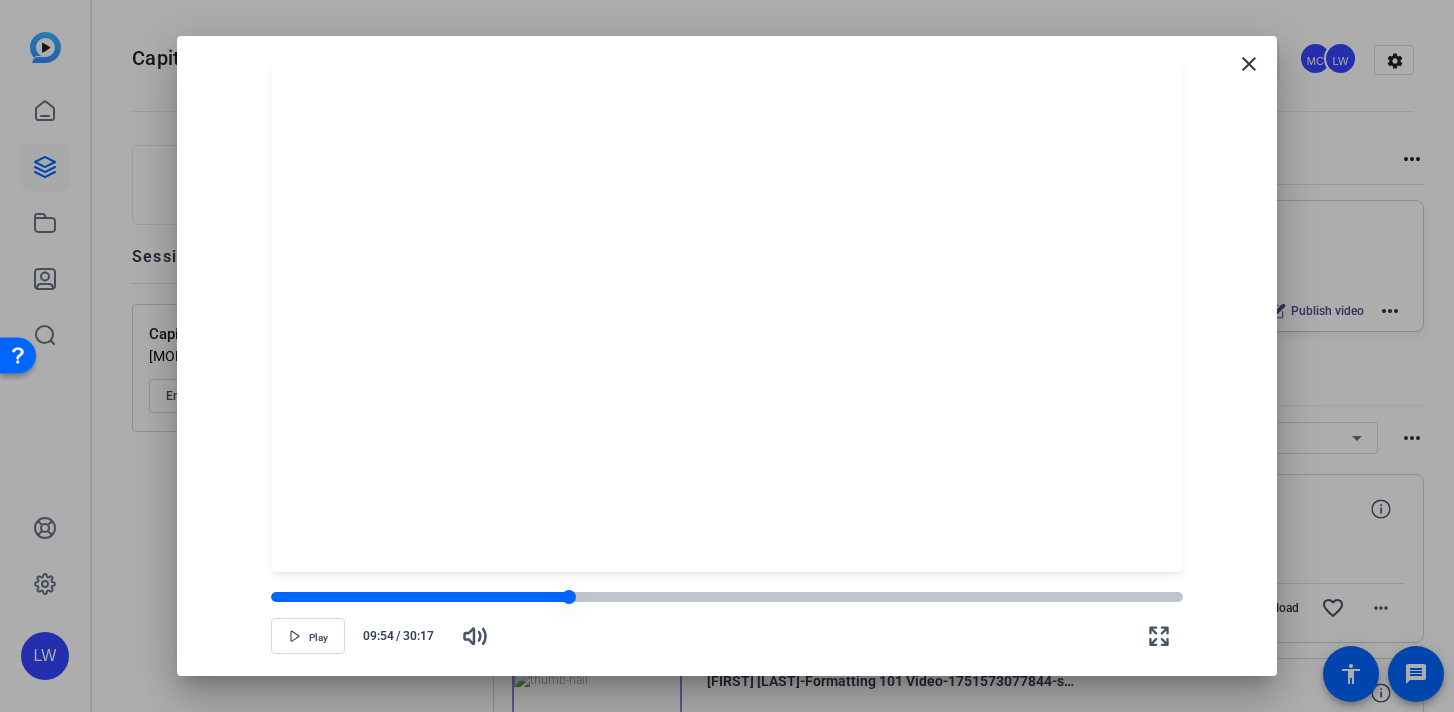 click at bounding box center (727, 597) 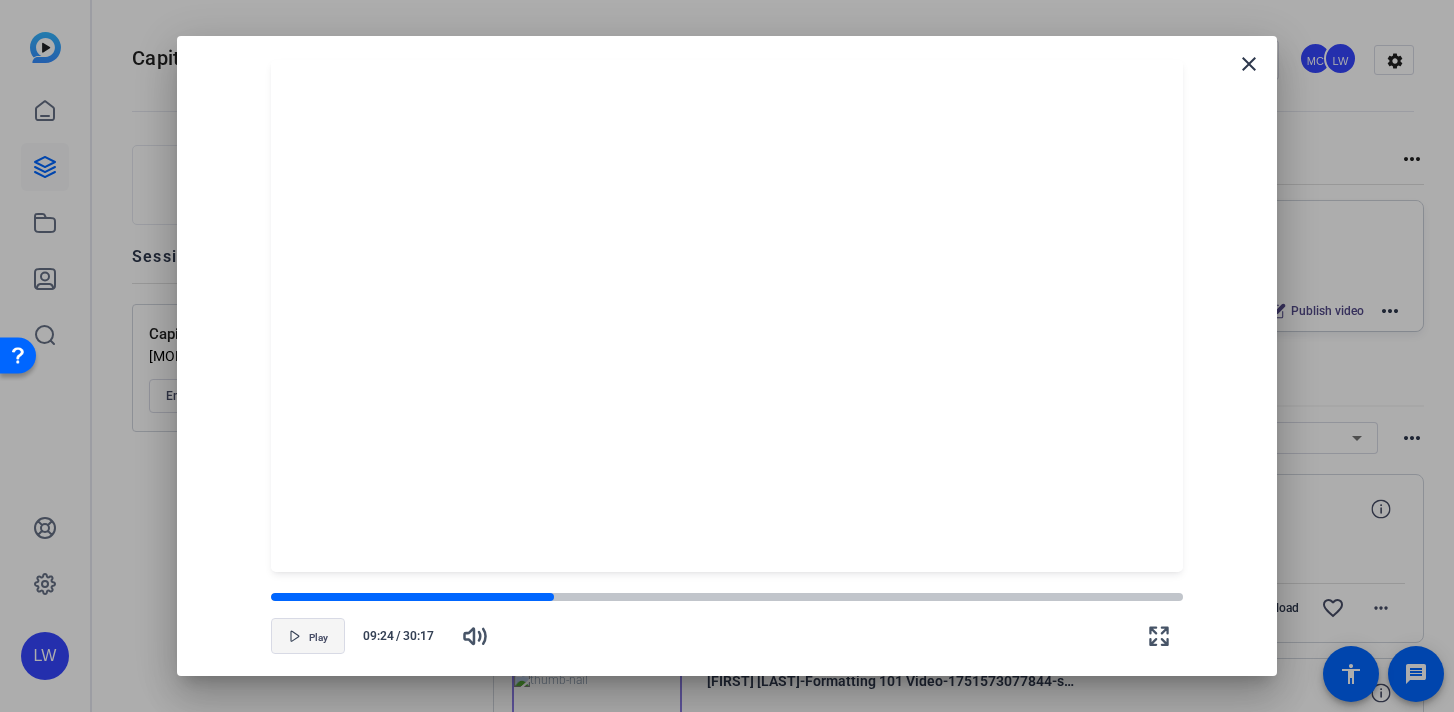 click at bounding box center (308, 636) 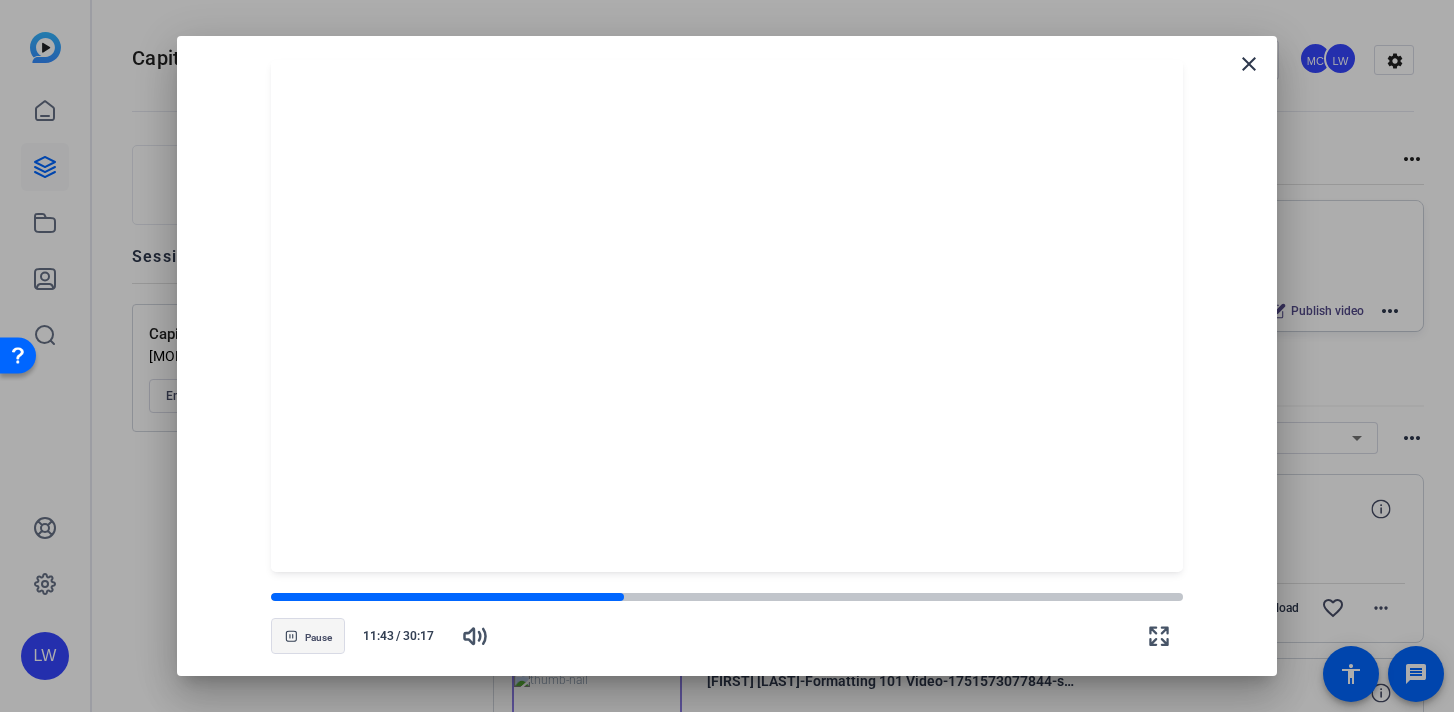 click on "Pause" at bounding box center (318, 638) 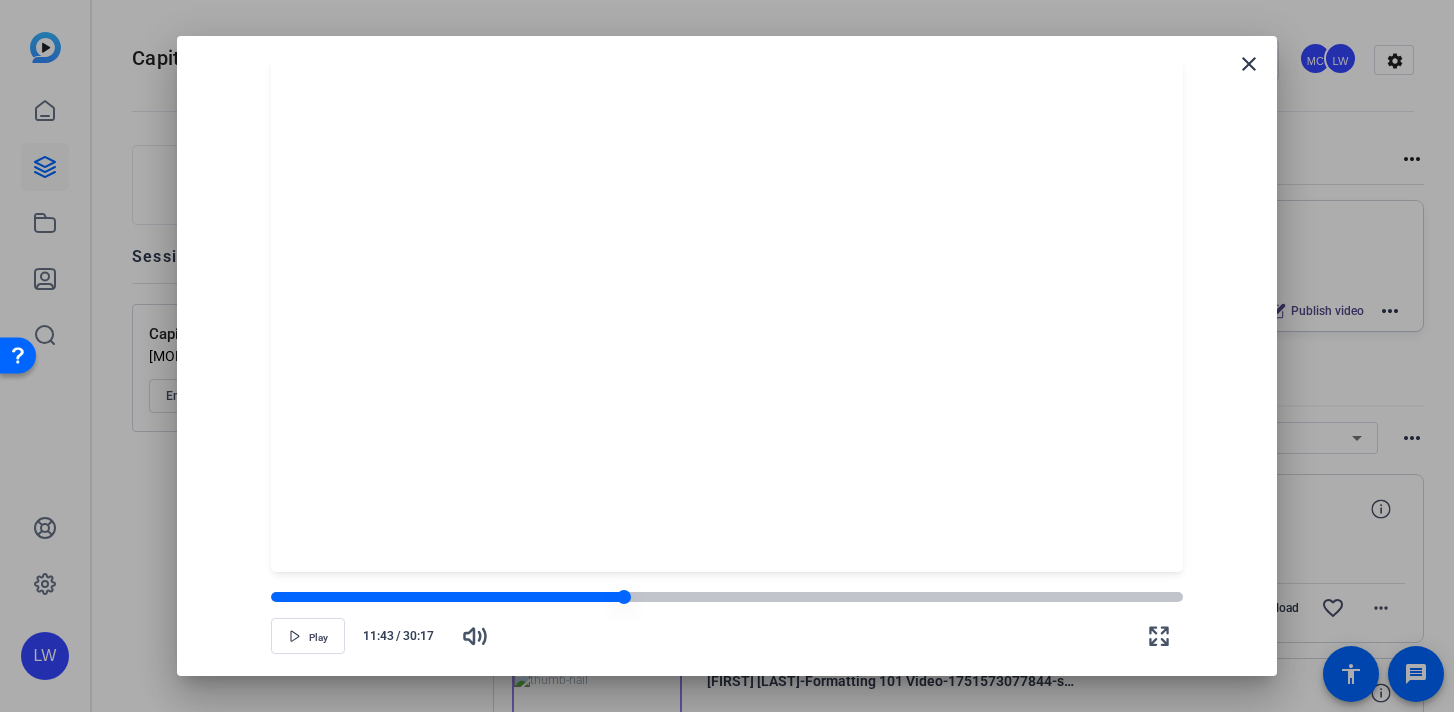 click at bounding box center [447, 597] 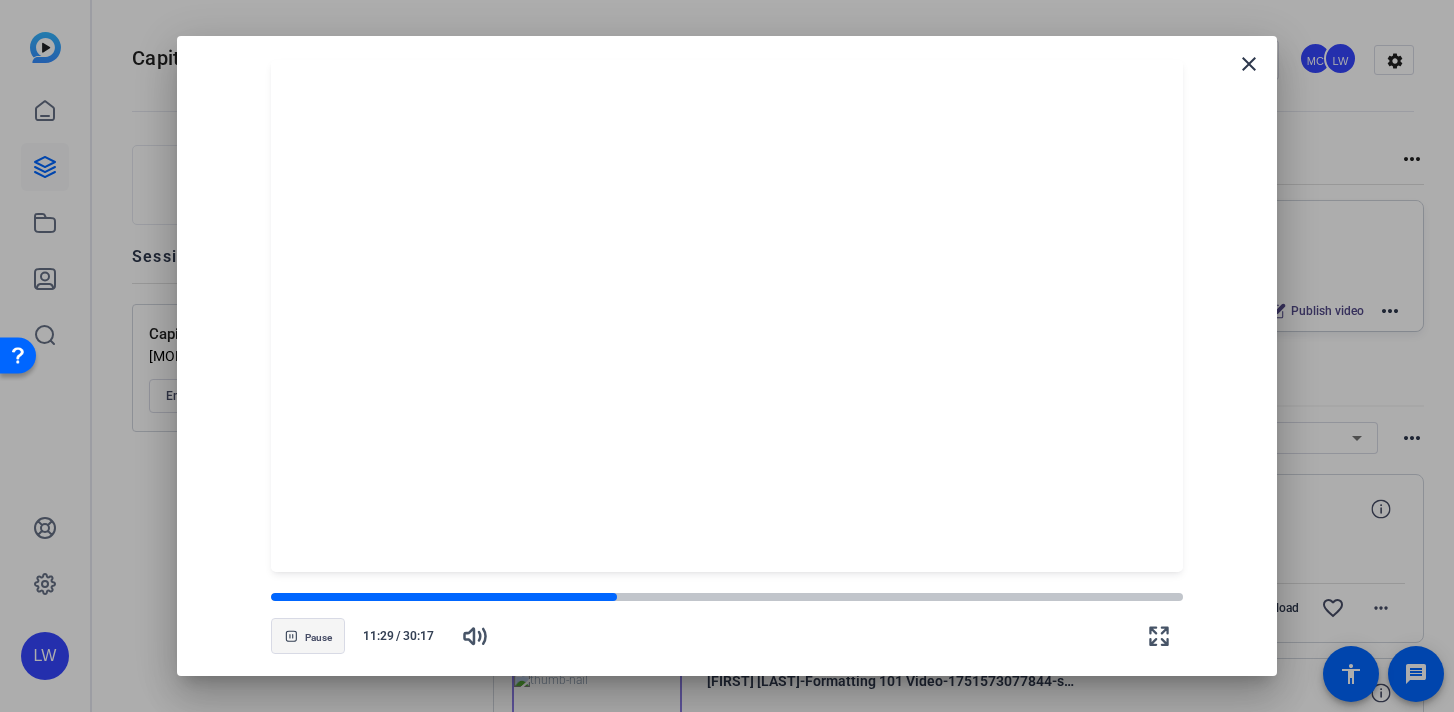 click at bounding box center [308, 636] 